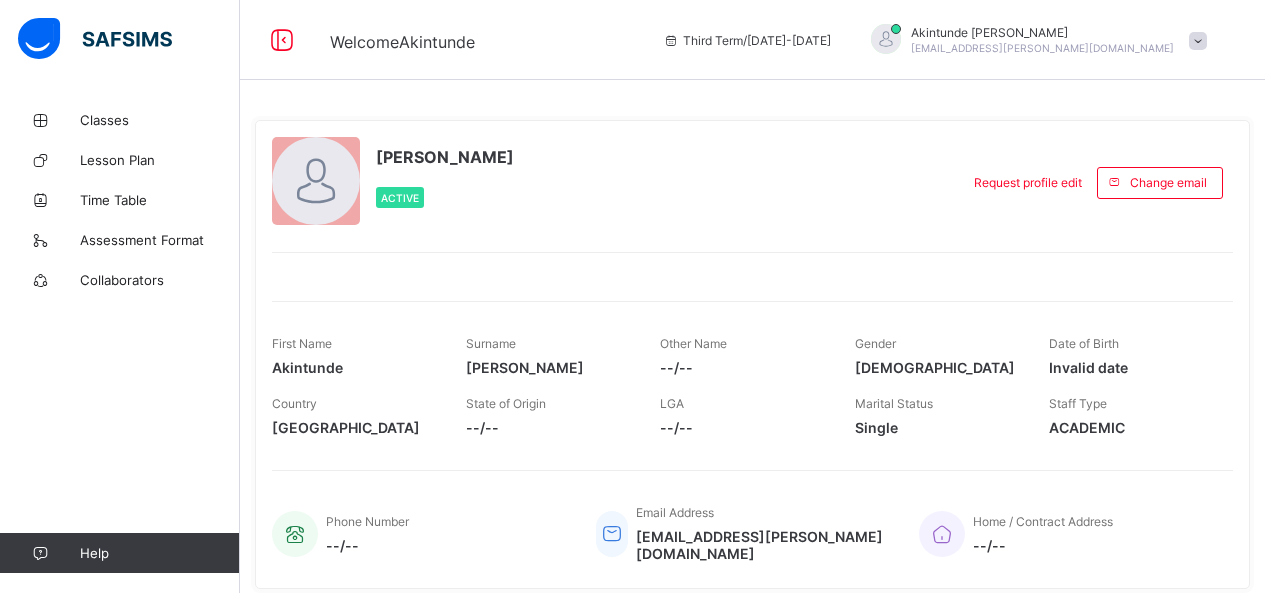 scroll, scrollTop: 0, scrollLeft: 0, axis: both 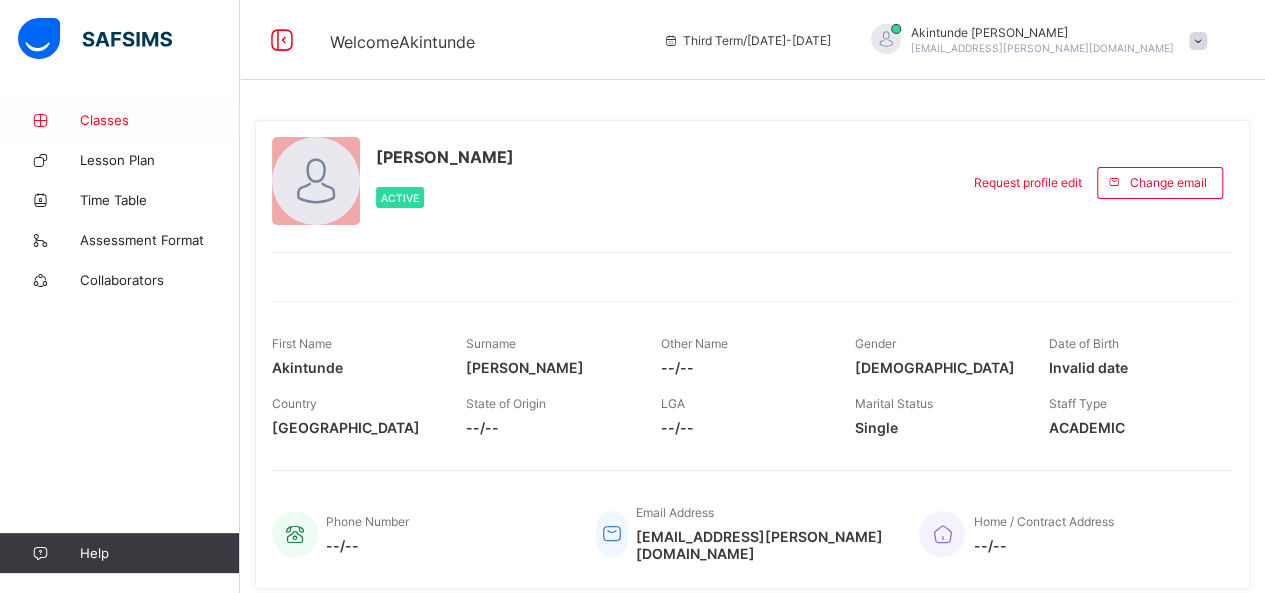 click on "Classes" at bounding box center [160, 120] 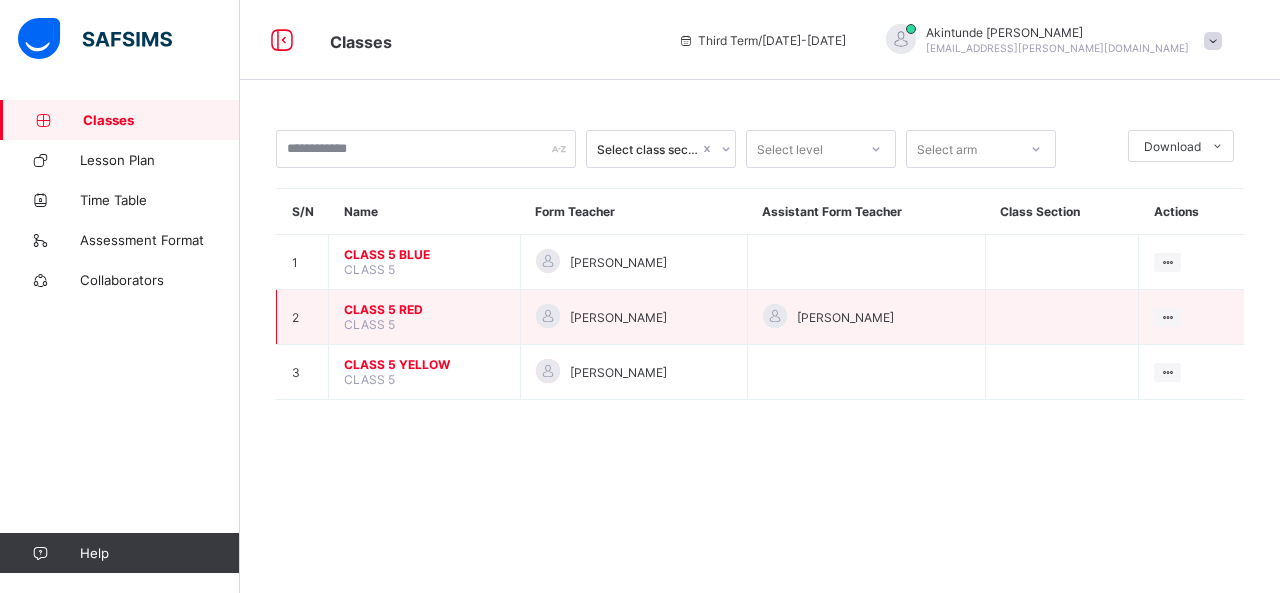 click on "CLASS 5   RED" at bounding box center [424, 309] 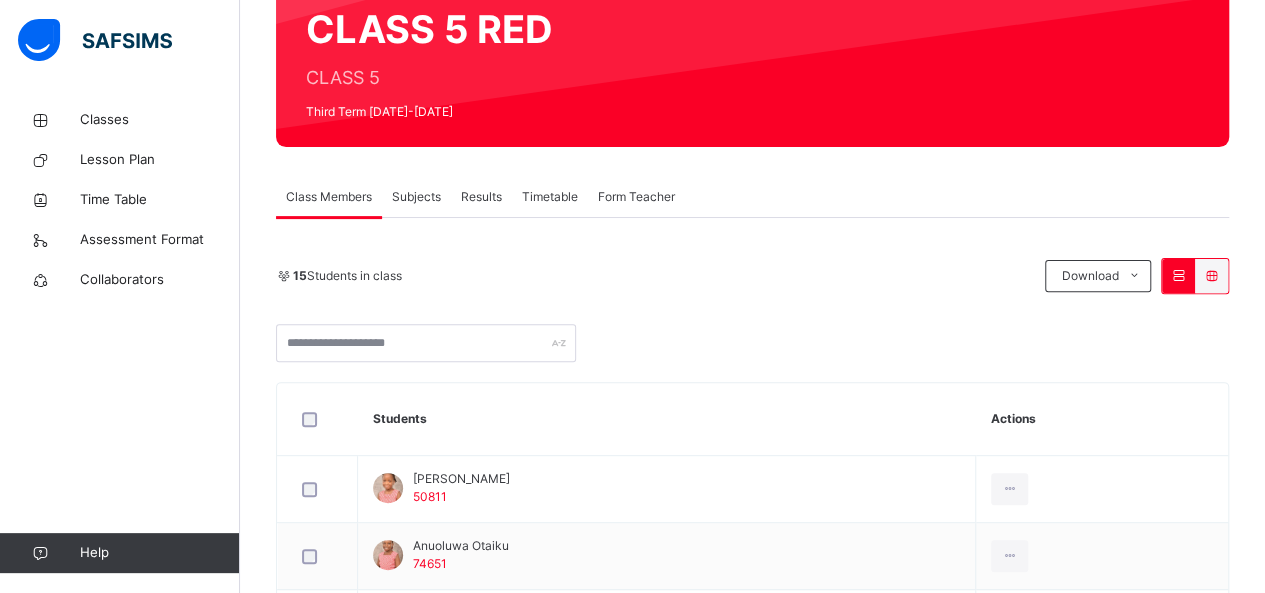 scroll, scrollTop: 192, scrollLeft: 0, axis: vertical 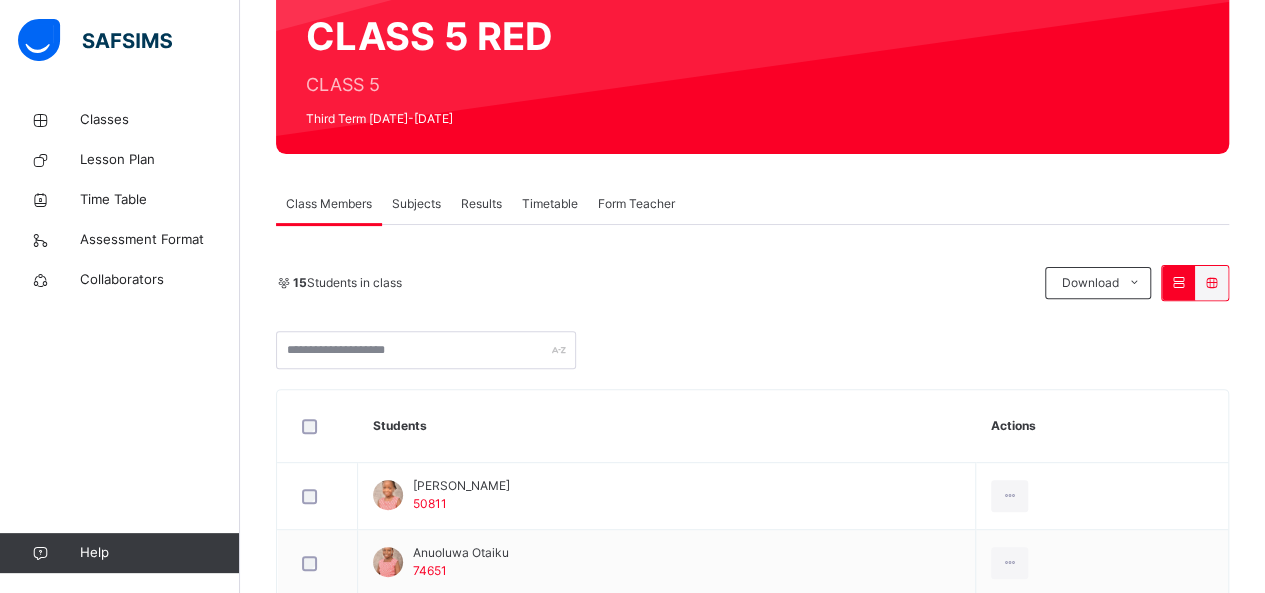 click on "Subjects" at bounding box center (416, 204) 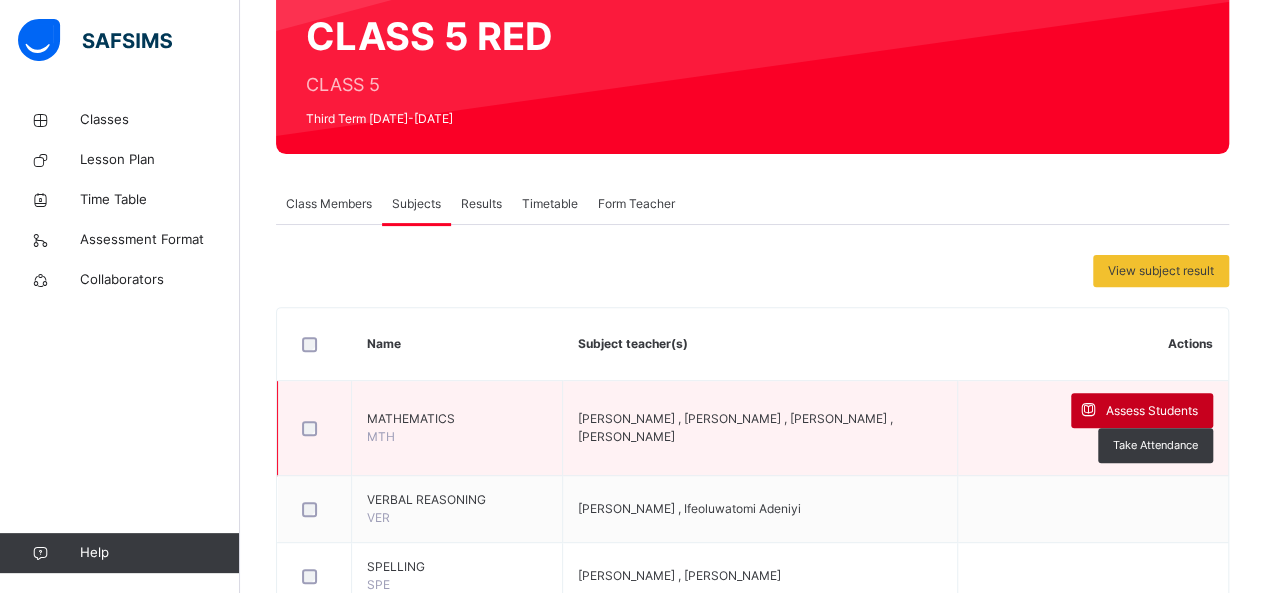 click on "Assess Students" at bounding box center (1152, 411) 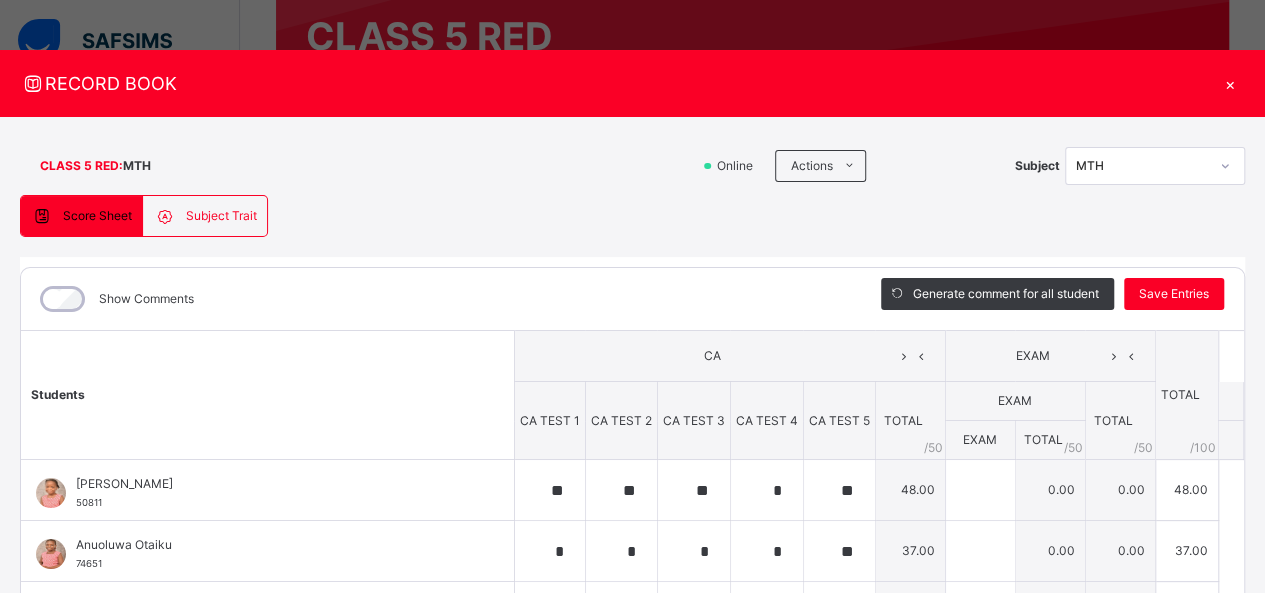 type on "**" 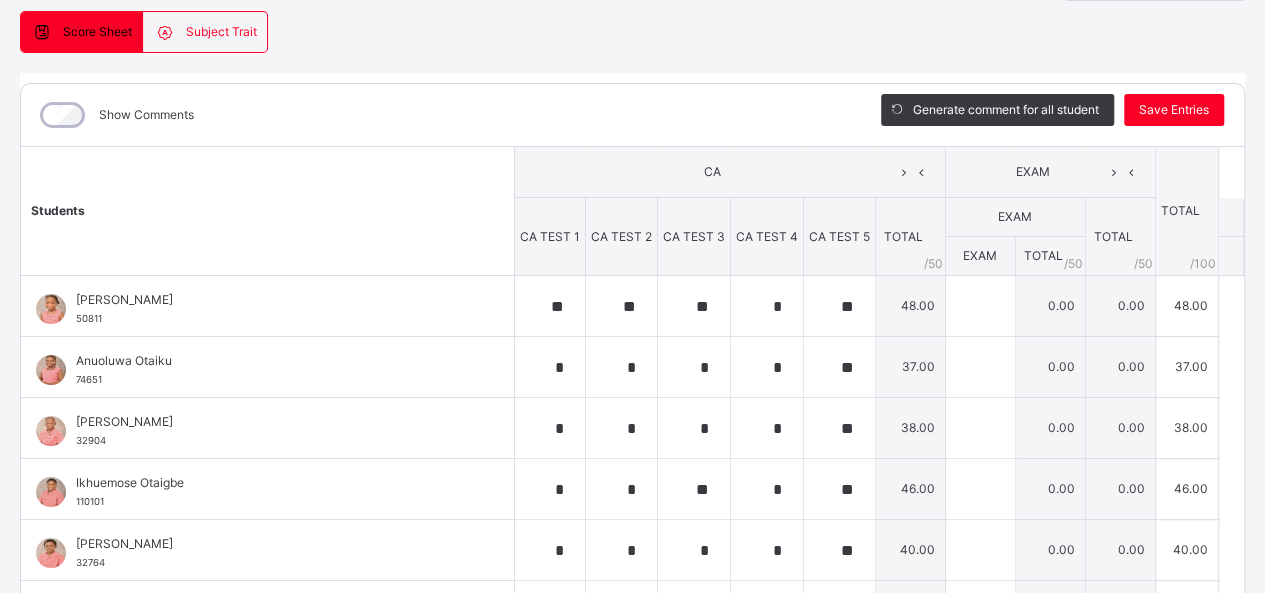 scroll, scrollTop: 189, scrollLeft: 0, axis: vertical 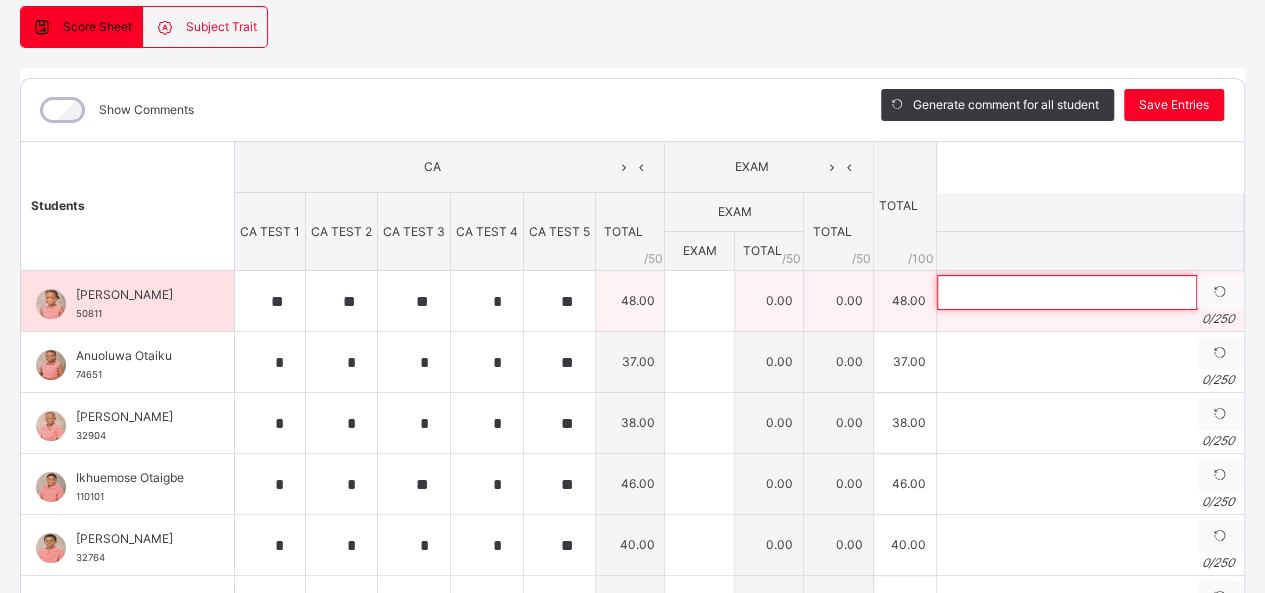 click at bounding box center (1067, 292) 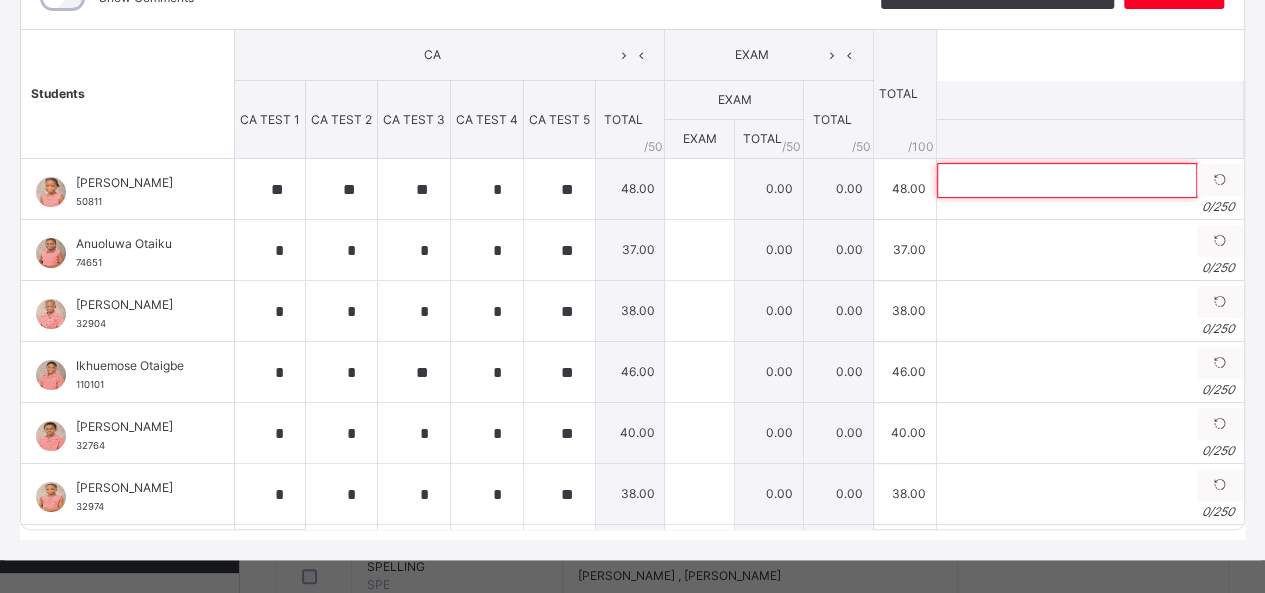 scroll, scrollTop: 332, scrollLeft: 0, axis: vertical 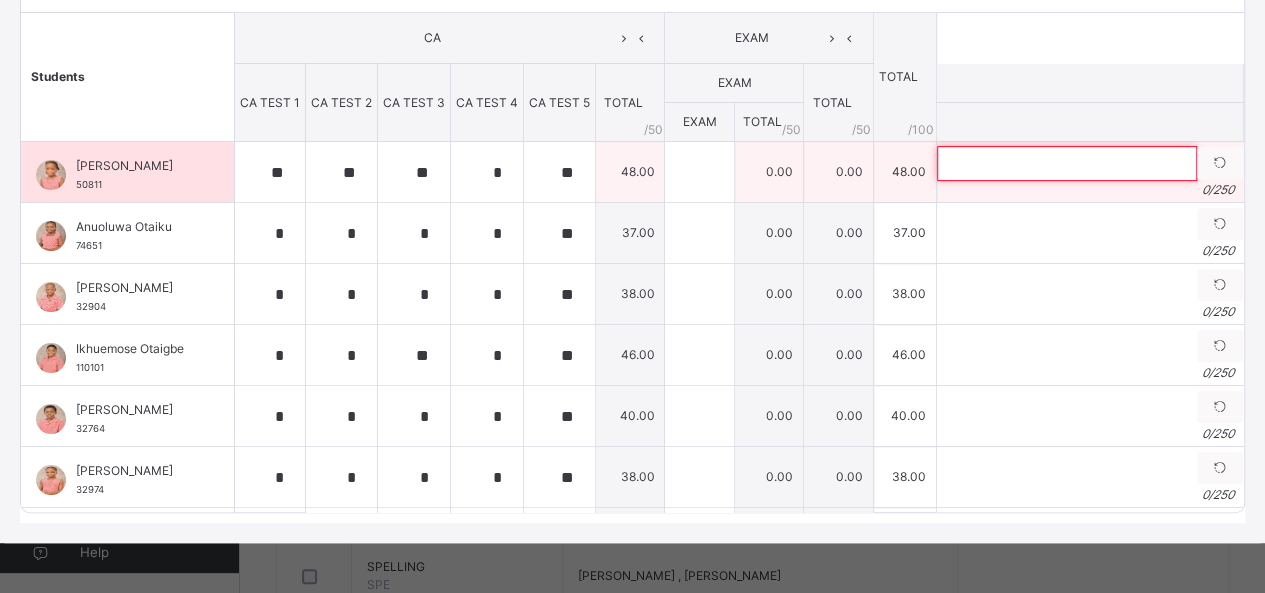 paste on "**********" 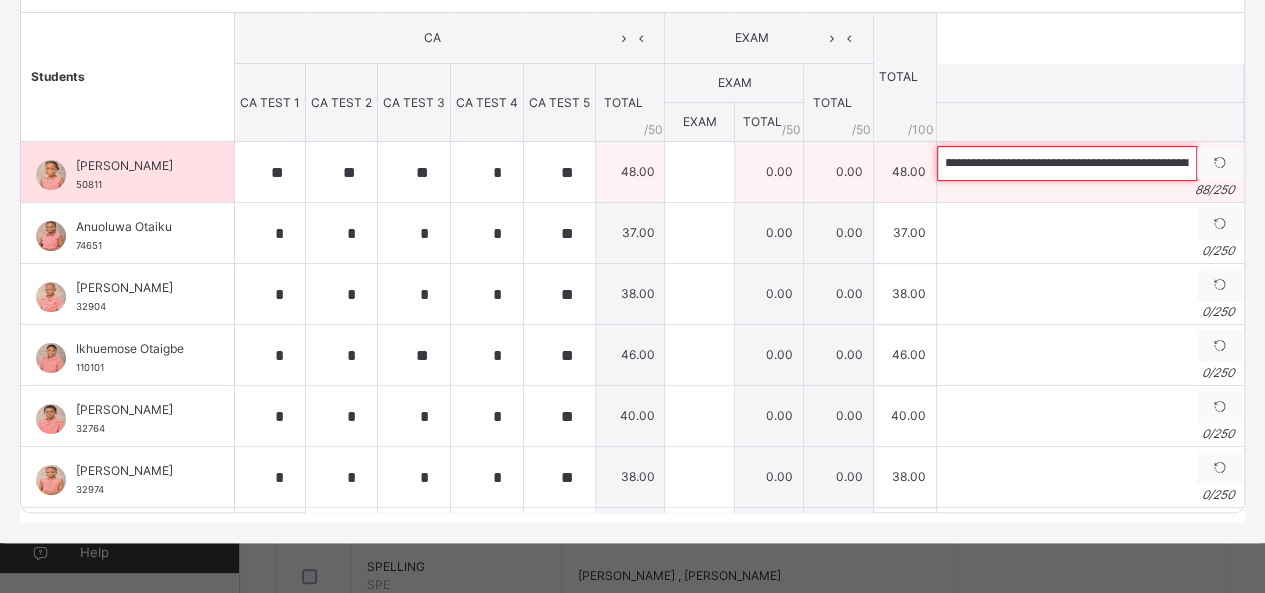 scroll, scrollTop: 0, scrollLeft: 0, axis: both 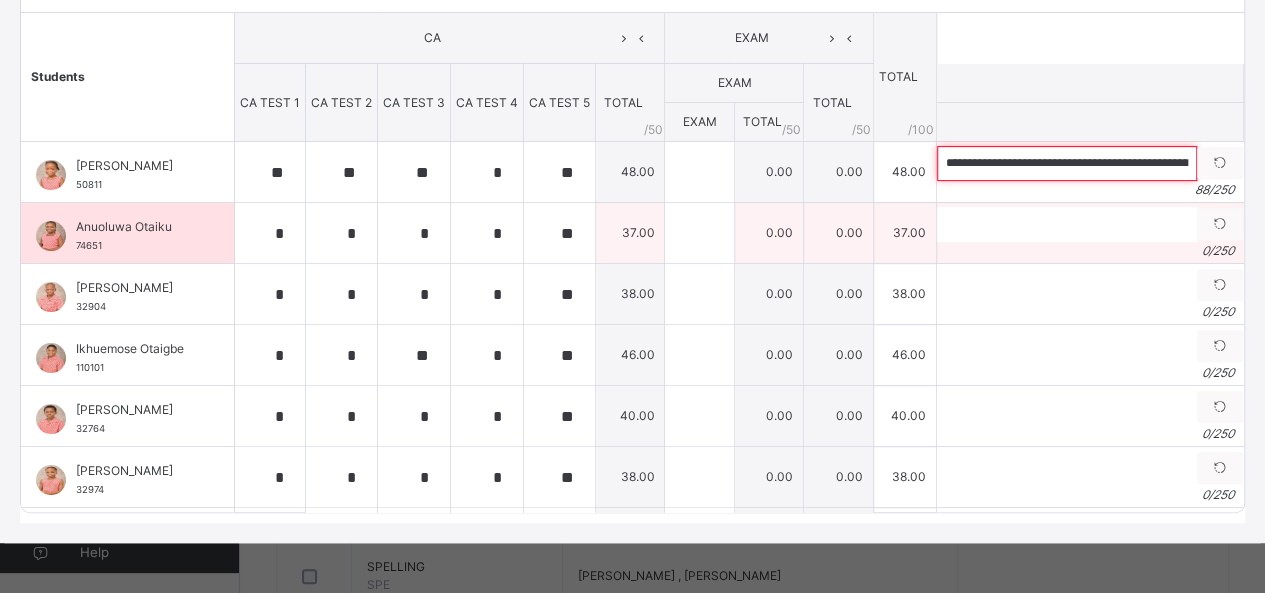 type on "**********" 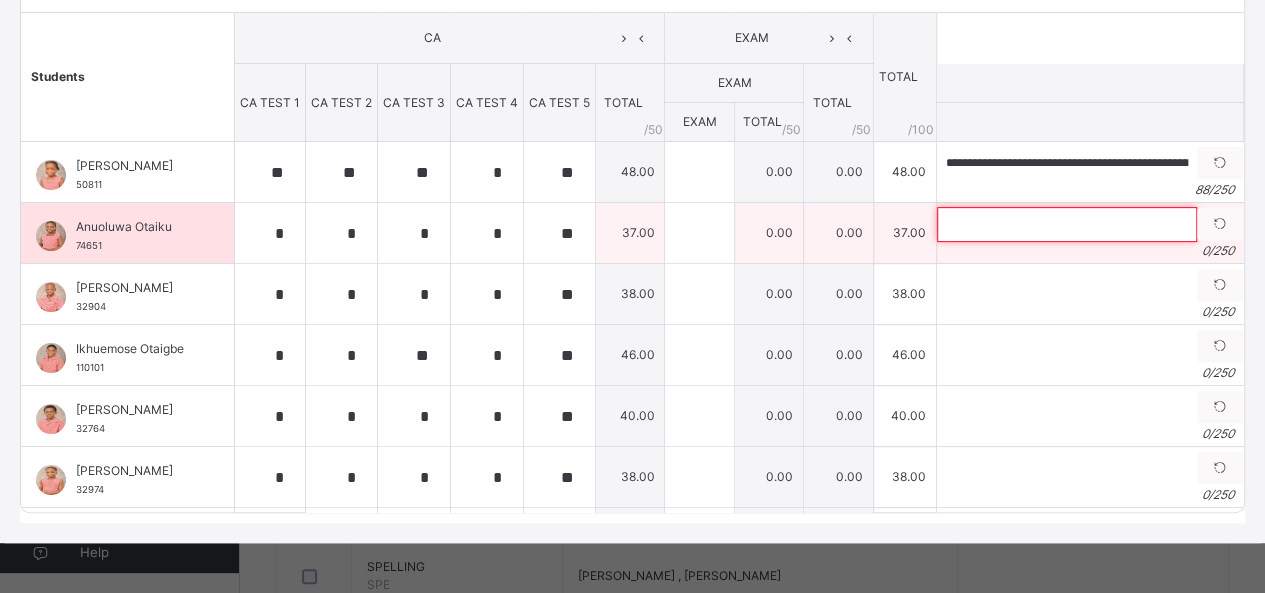 click at bounding box center [1067, 224] 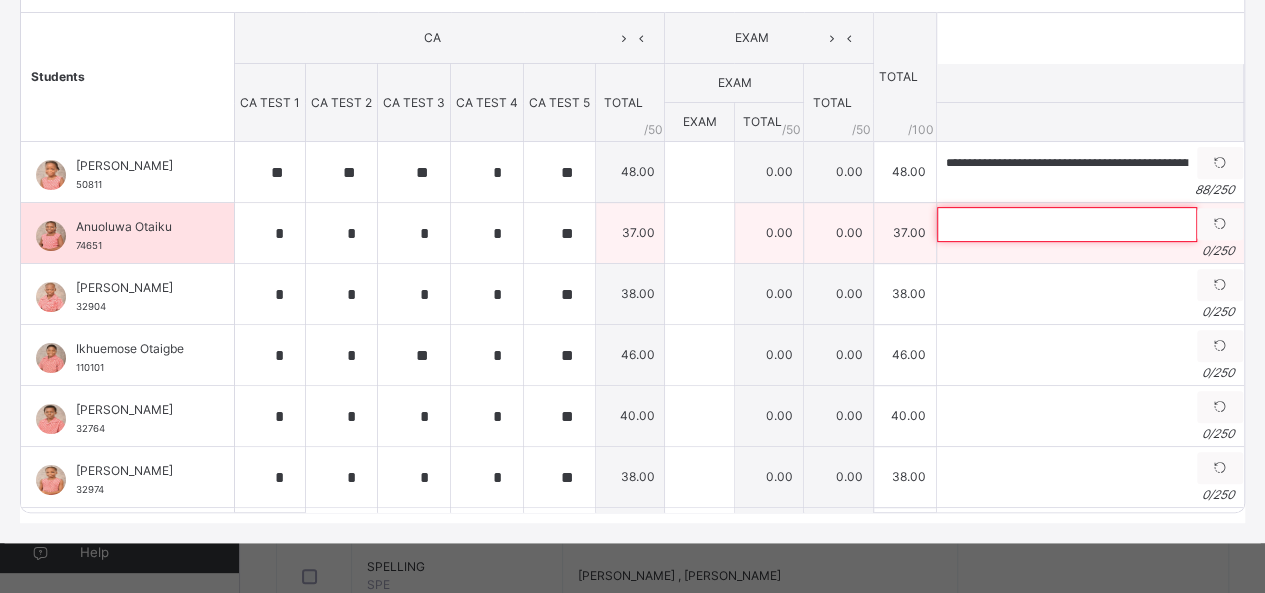 paste on "**********" 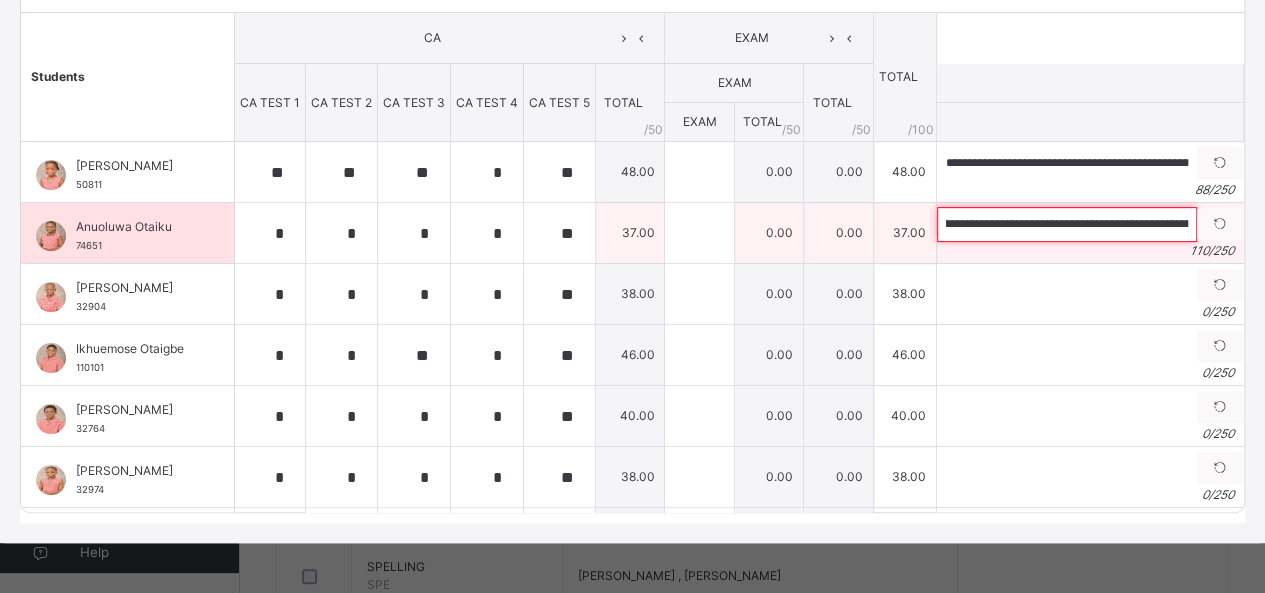 scroll, scrollTop: 0, scrollLeft: 0, axis: both 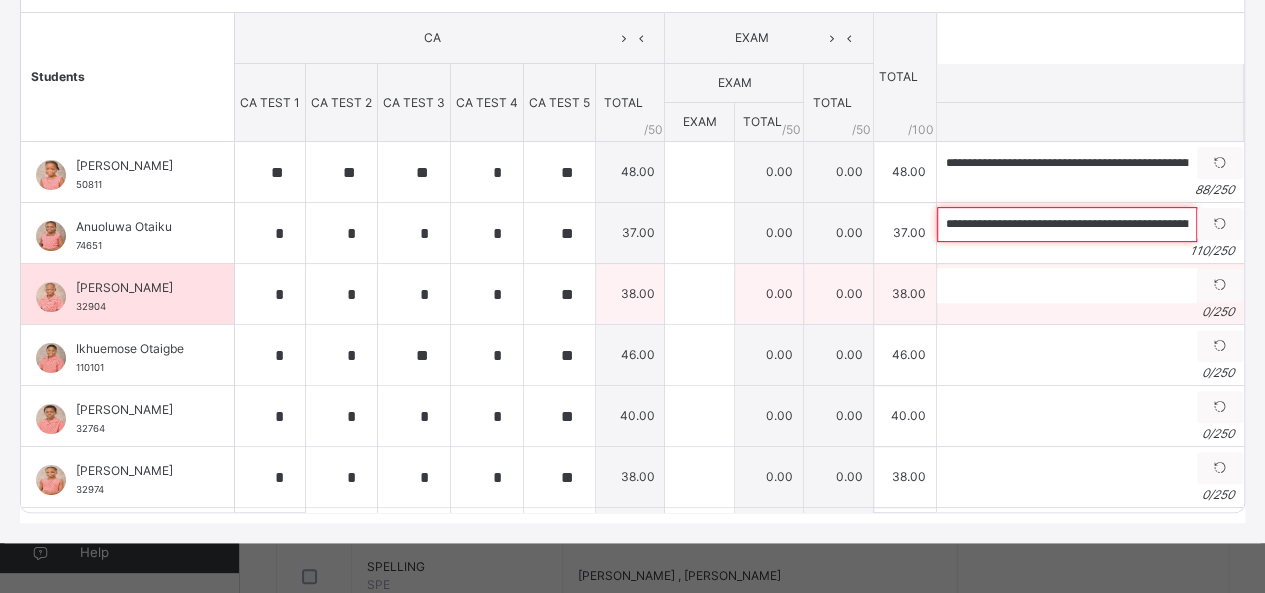 type on "**********" 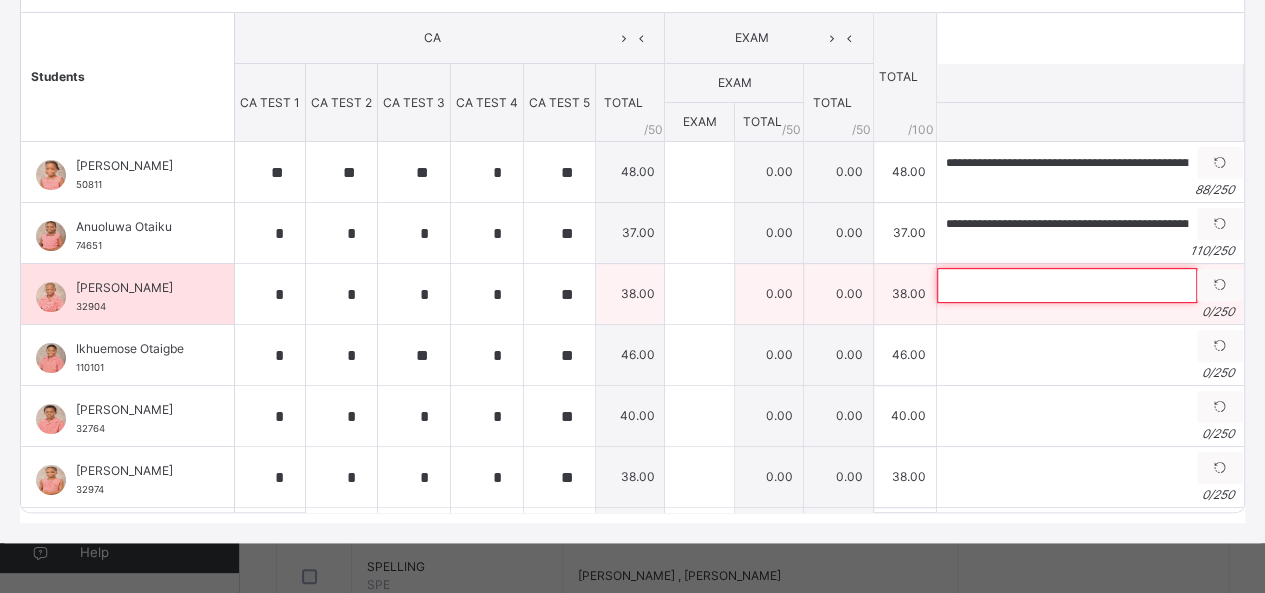 click at bounding box center (1067, 285) 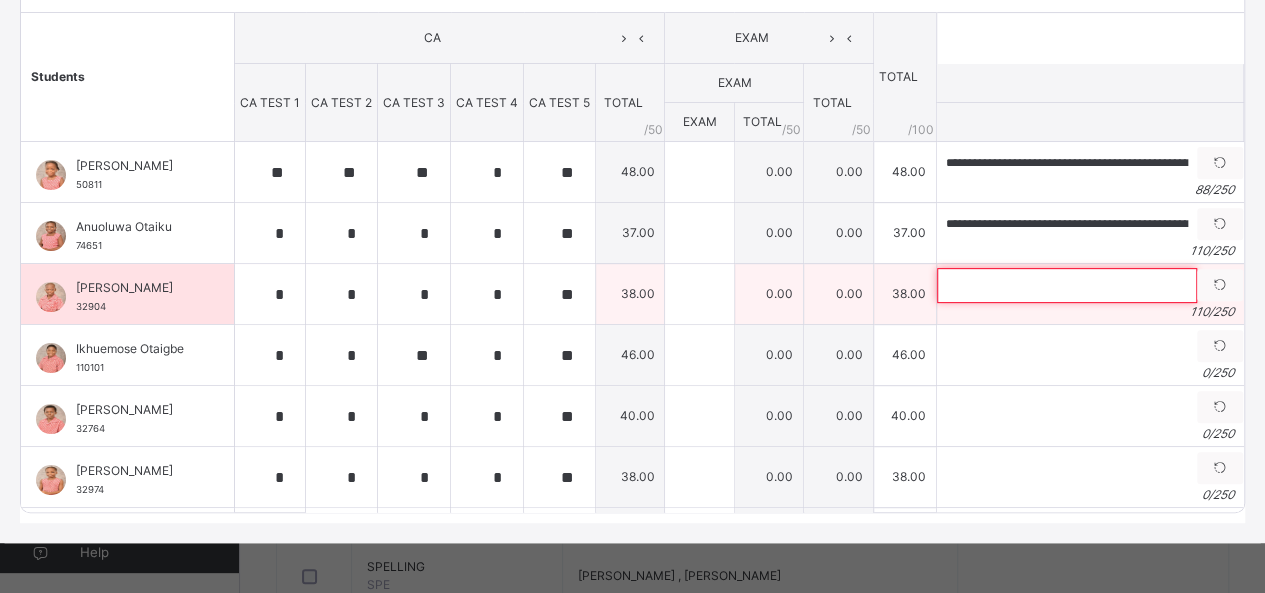 scroll, scrollTop: 0, scrollLeft: 0, axis: both 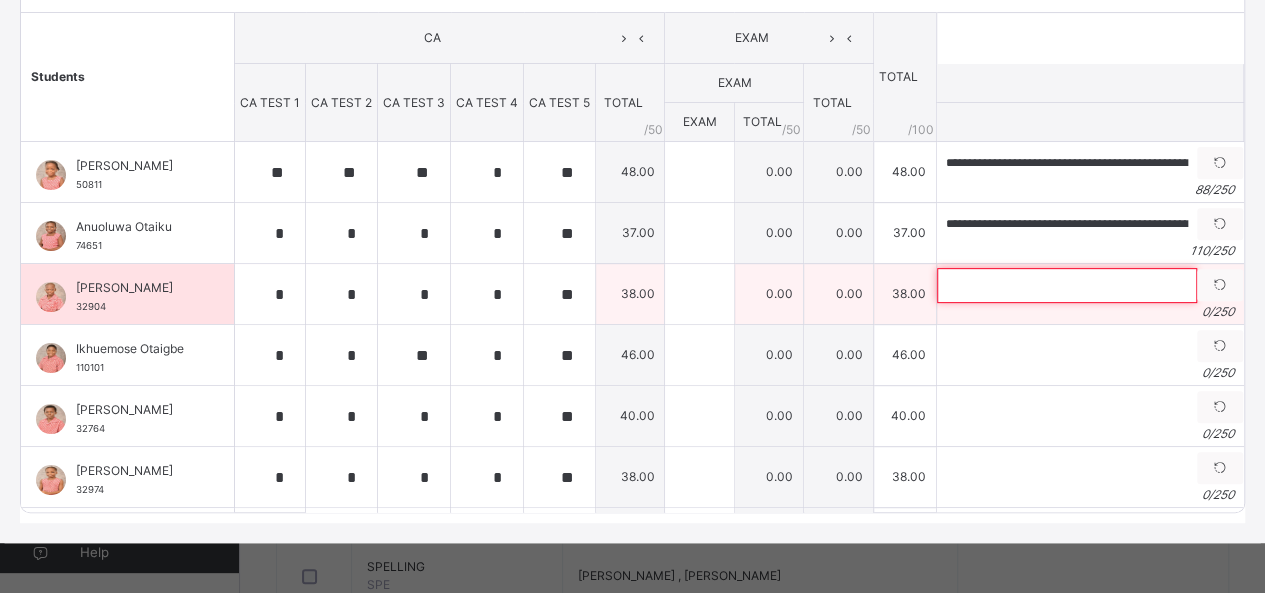 paste on "**********" 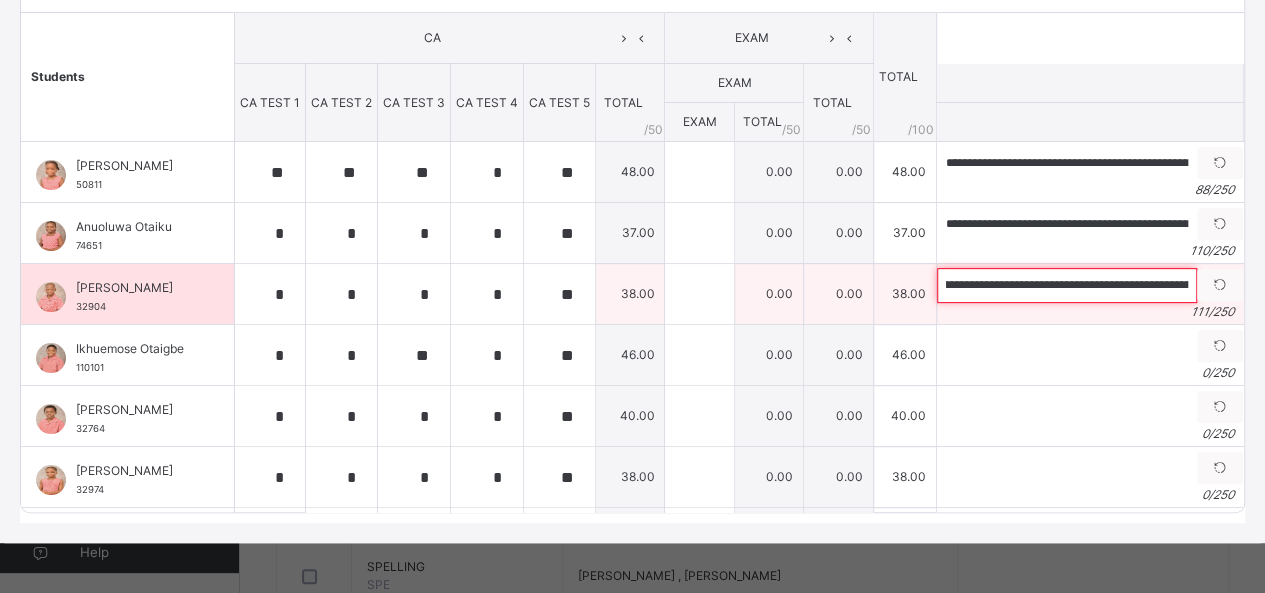 scroll, scrollTop: 0, scrollLeft: 0, axis: both 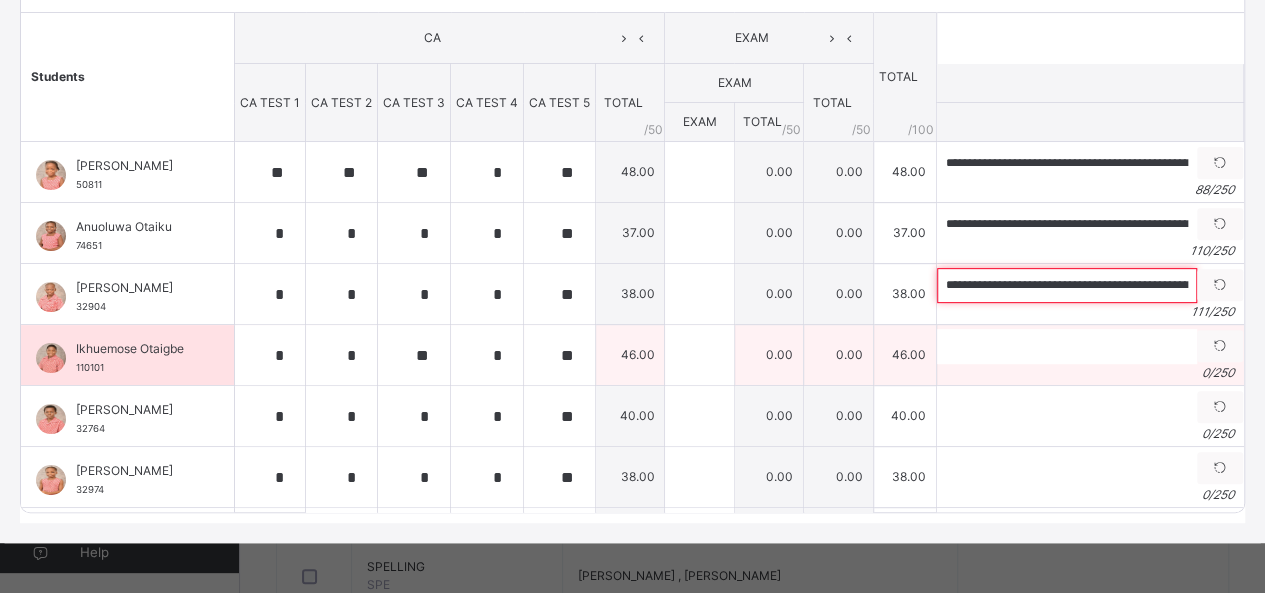 type on "**********" 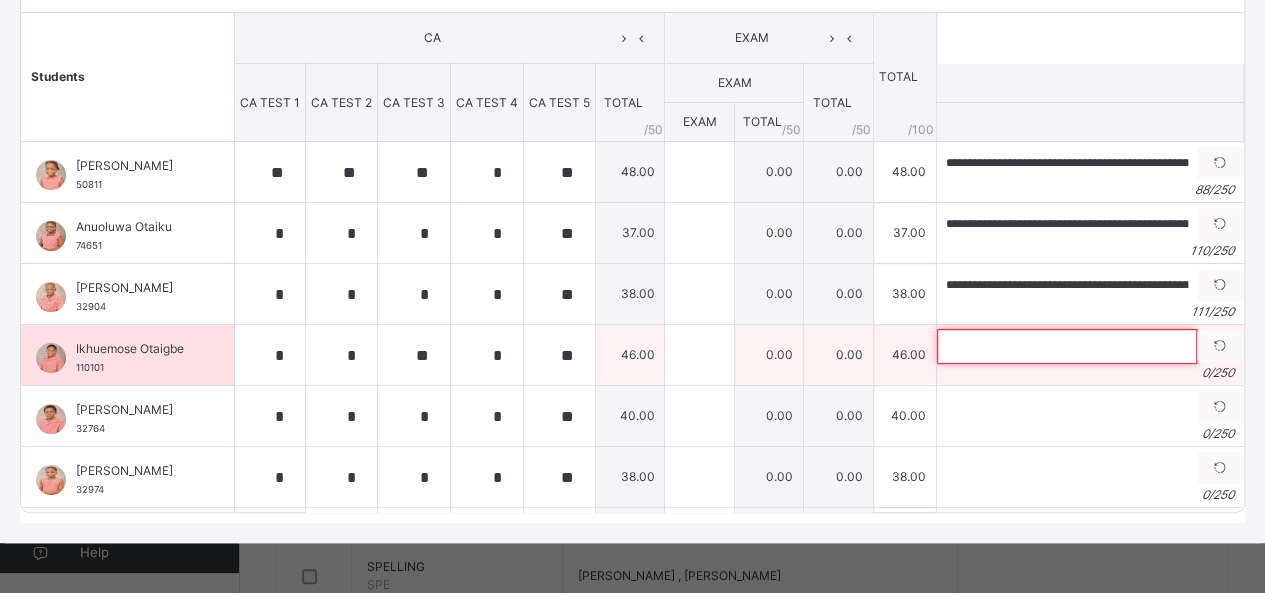 click at bounding box center (1067, 346) 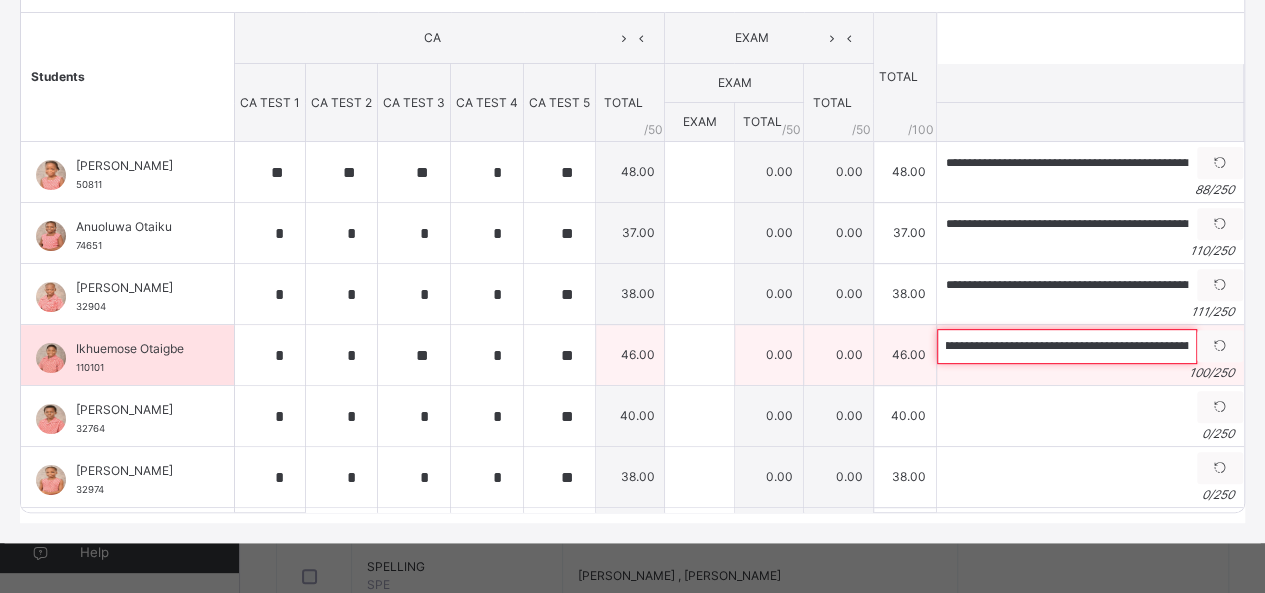 scroll, scrollTop: 0, scrollLeft: 0, axis: both 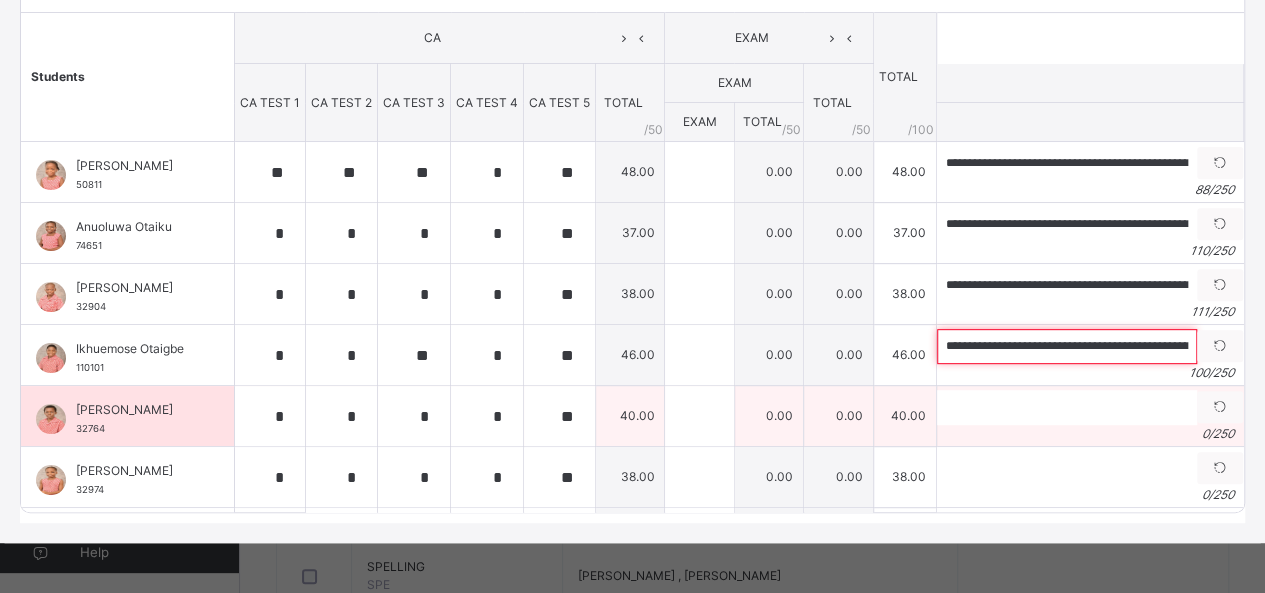 type on "**********" 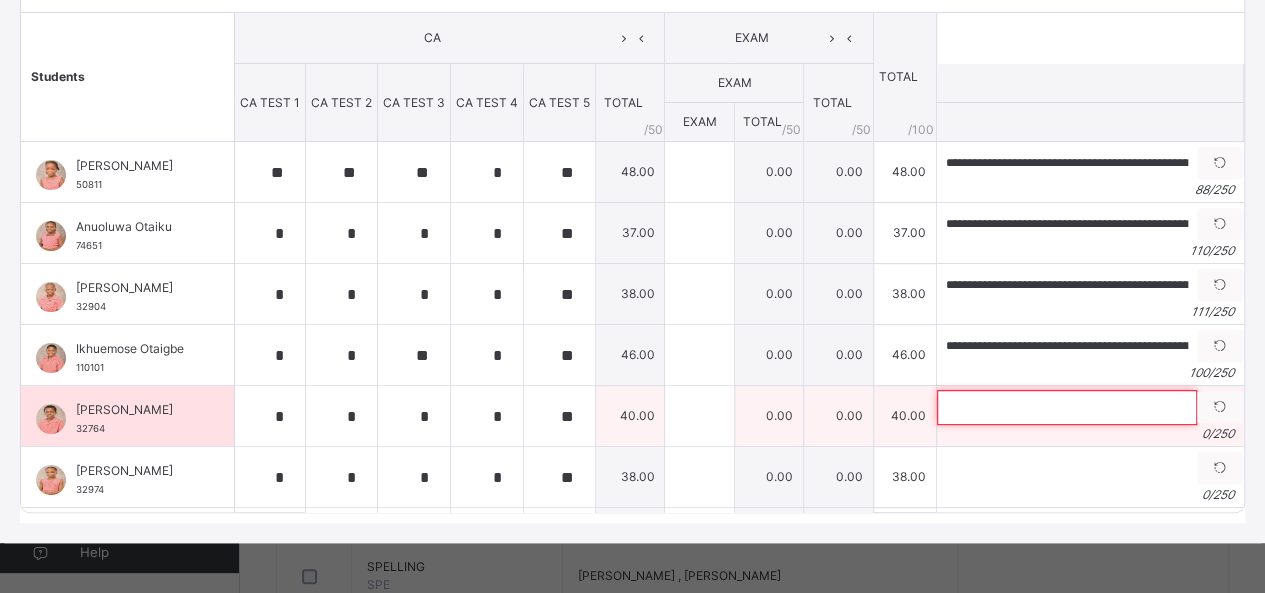 click at bounding box center [1067, 407] 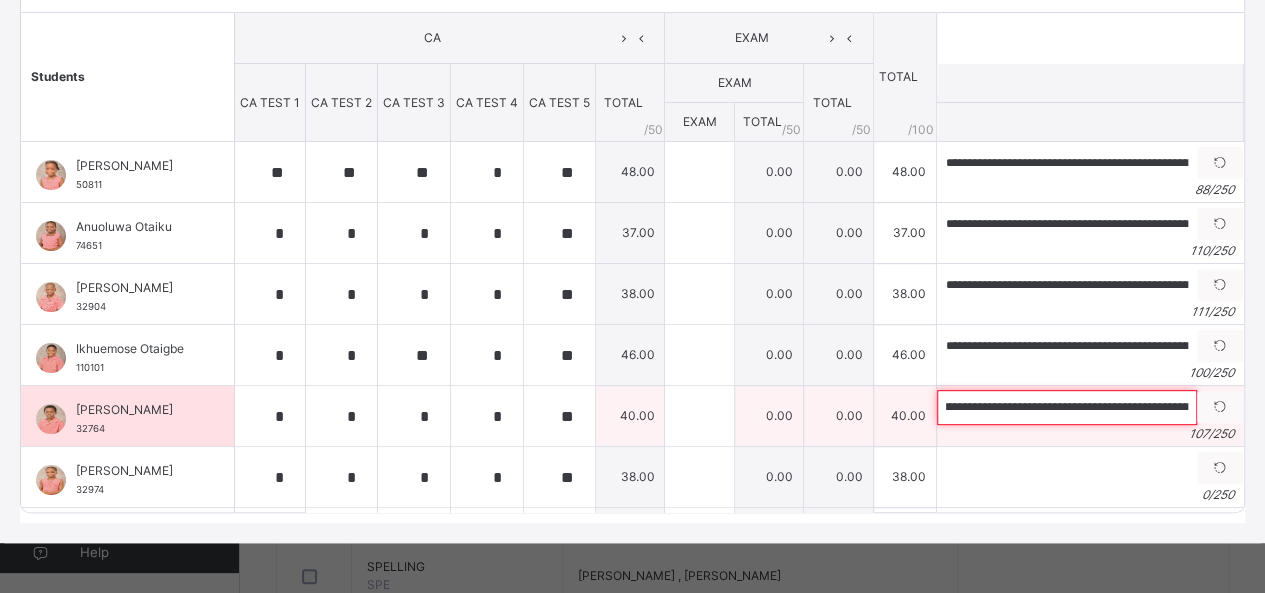 scroll, scrollTop: 0, scrollLeft: 0, axis: both 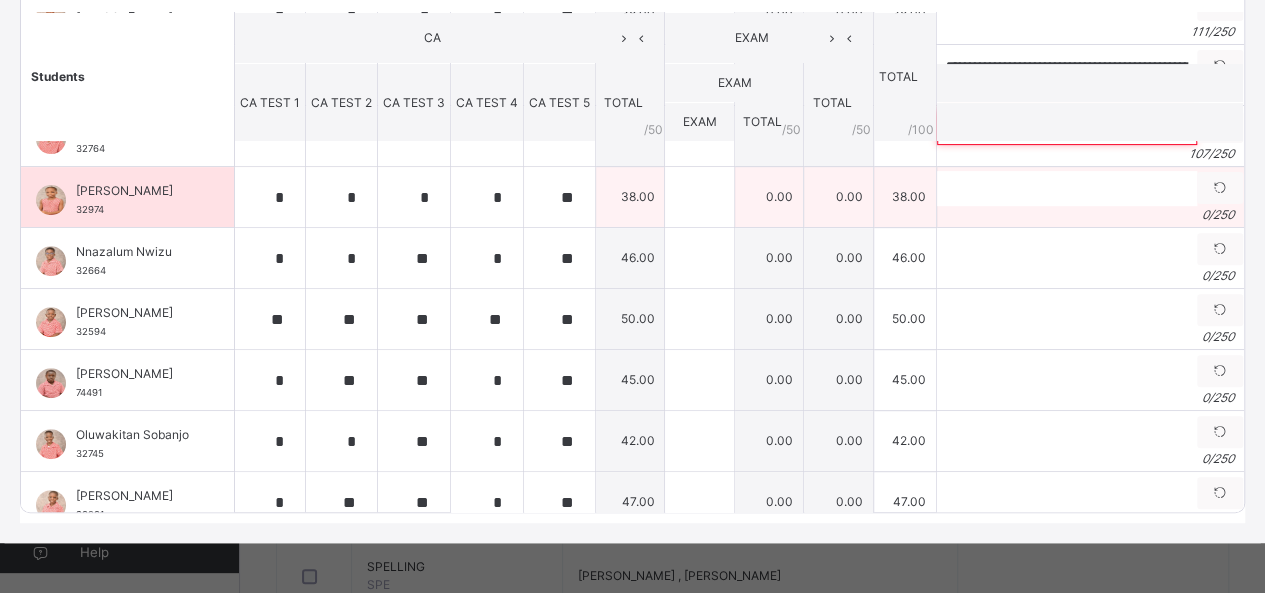 type on "**********" 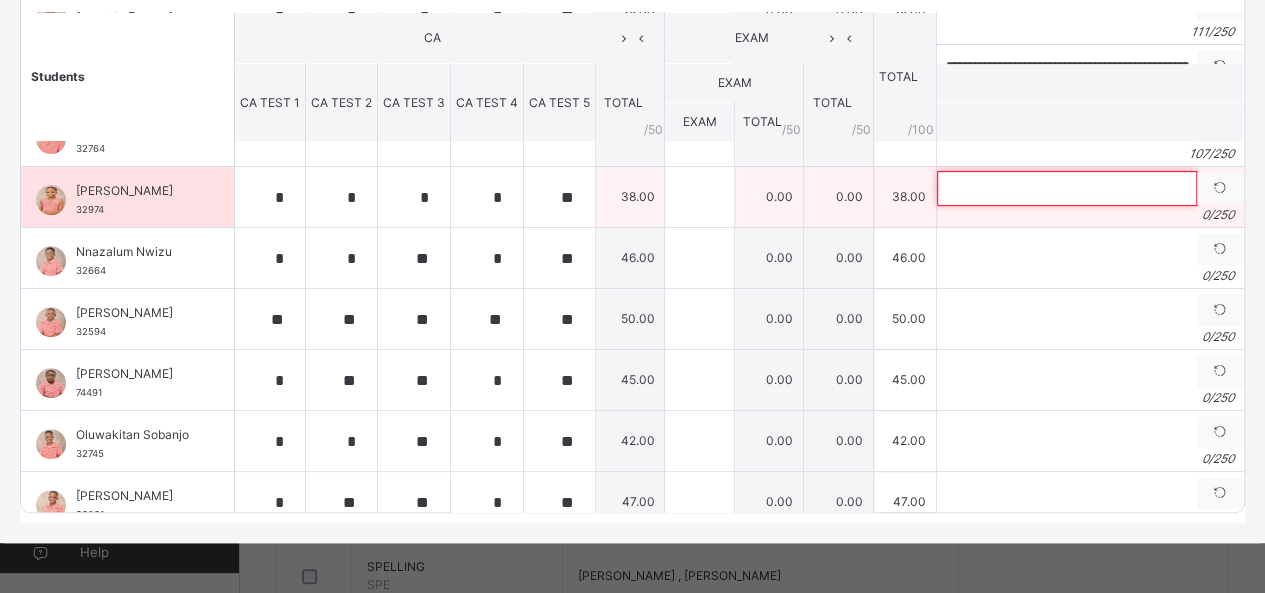 click at bounding box center (1067, 188) 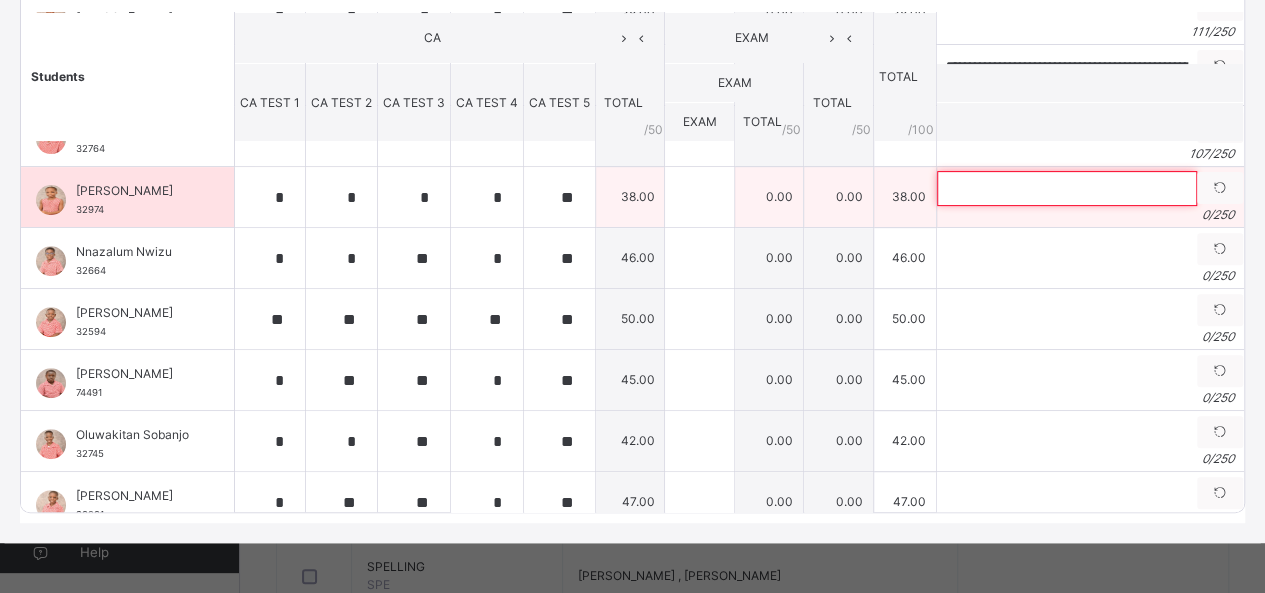 paste on "**********" 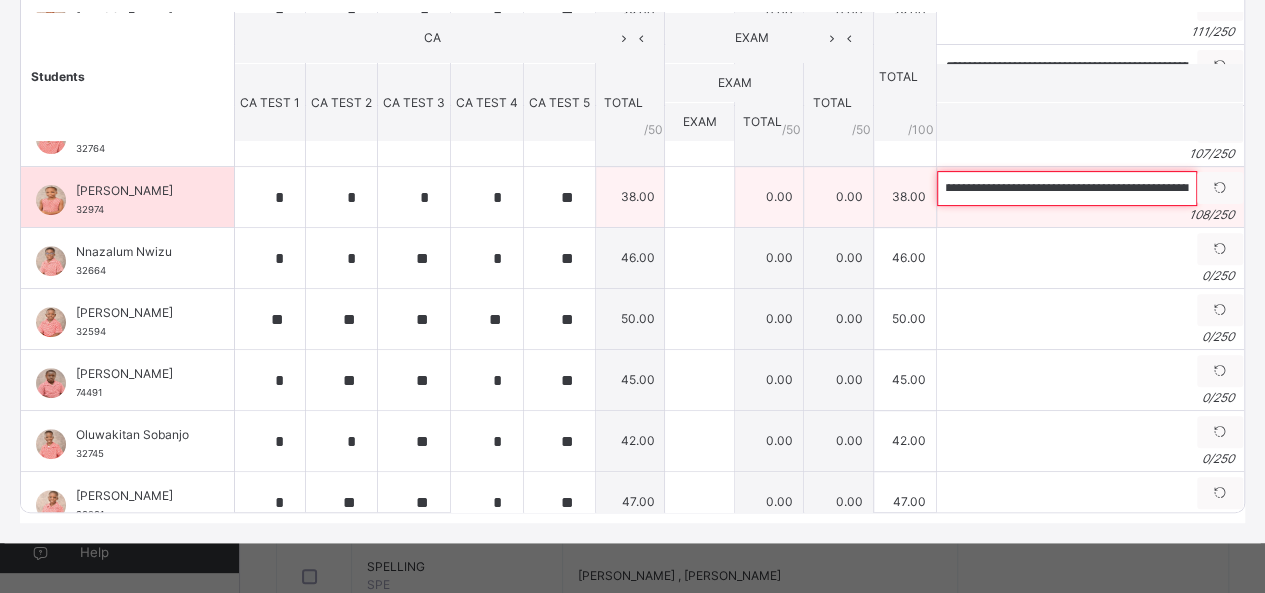 scroll, scrollTop: 0, scrollLeft: 213, axis: horizontal 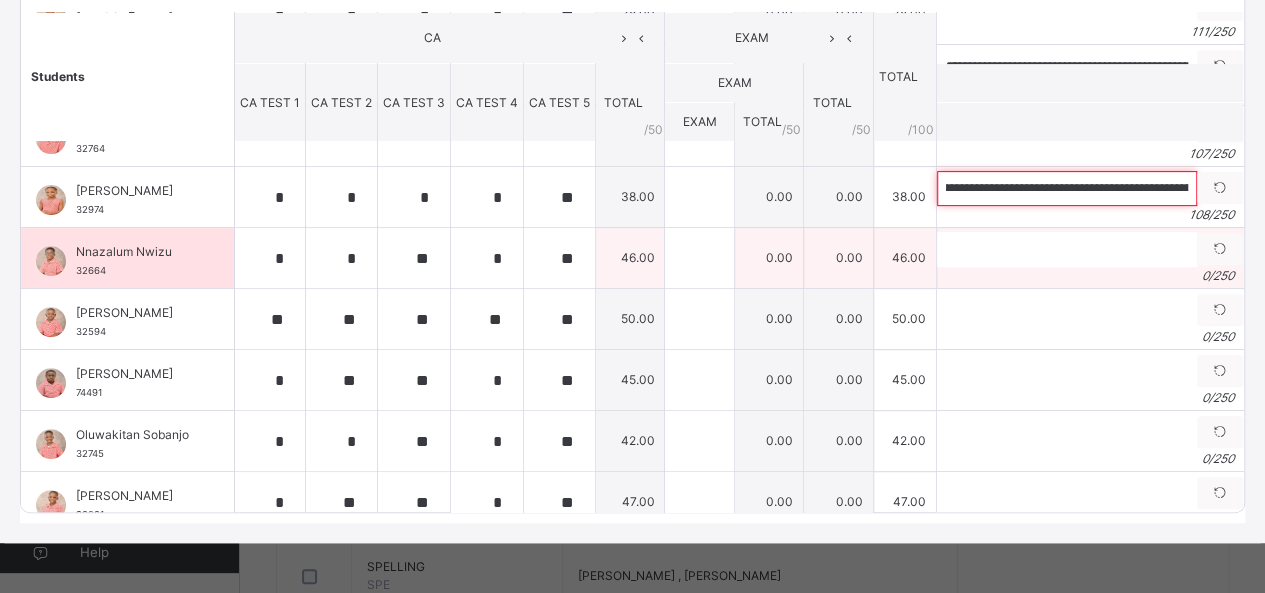 type on "**********" 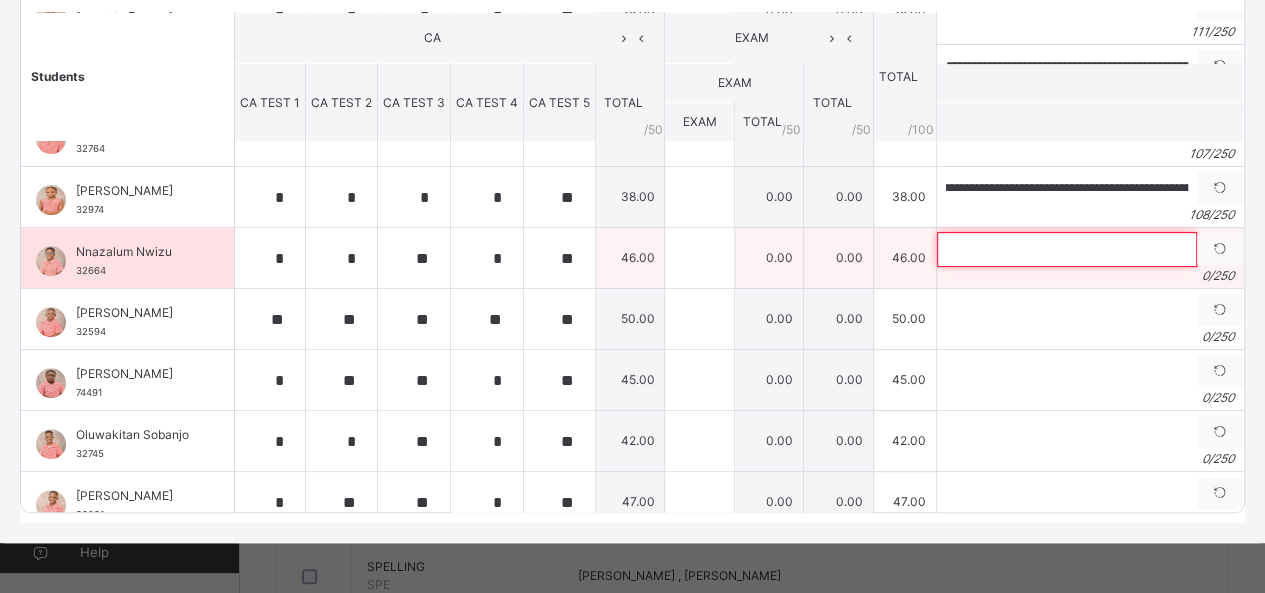 scroll, scrollTop: 0, scrollLeft: 0, axis: both 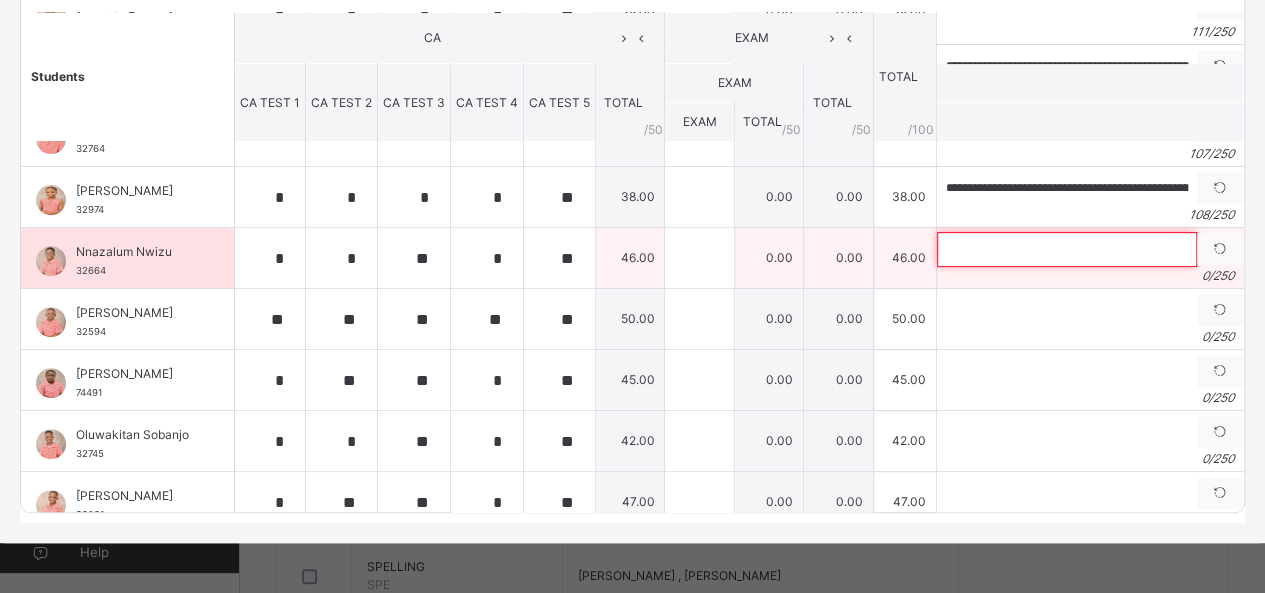 click at bounding box center (1067, 249) 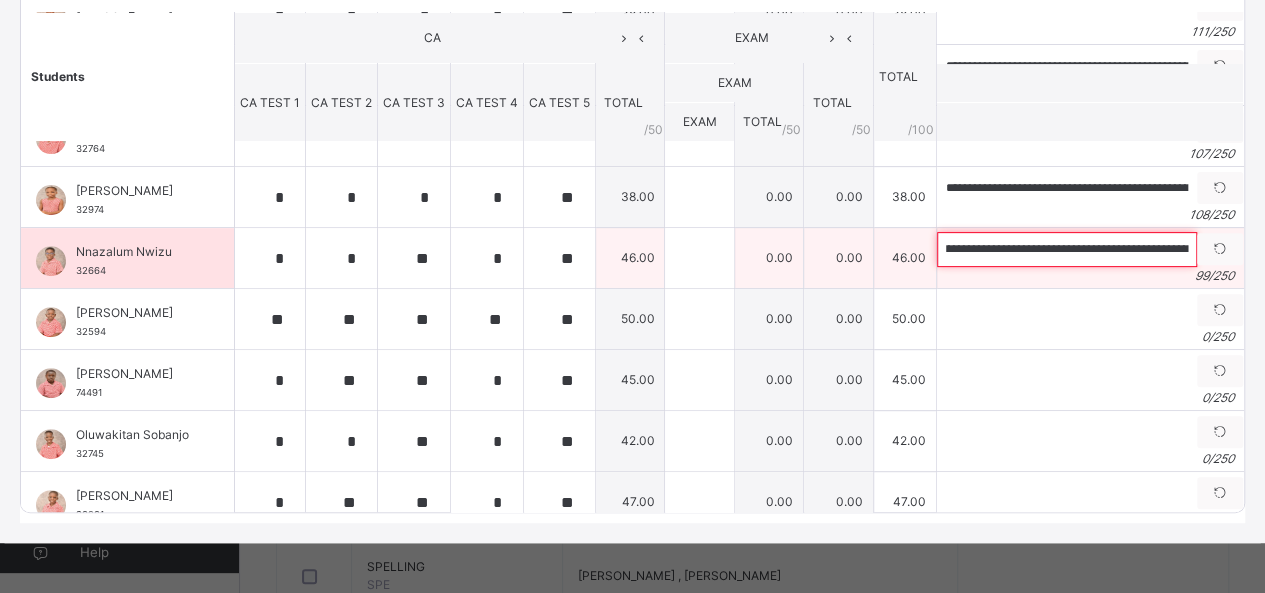 scroll, scrollTop: 0, scrollLeft: 0, axis: both 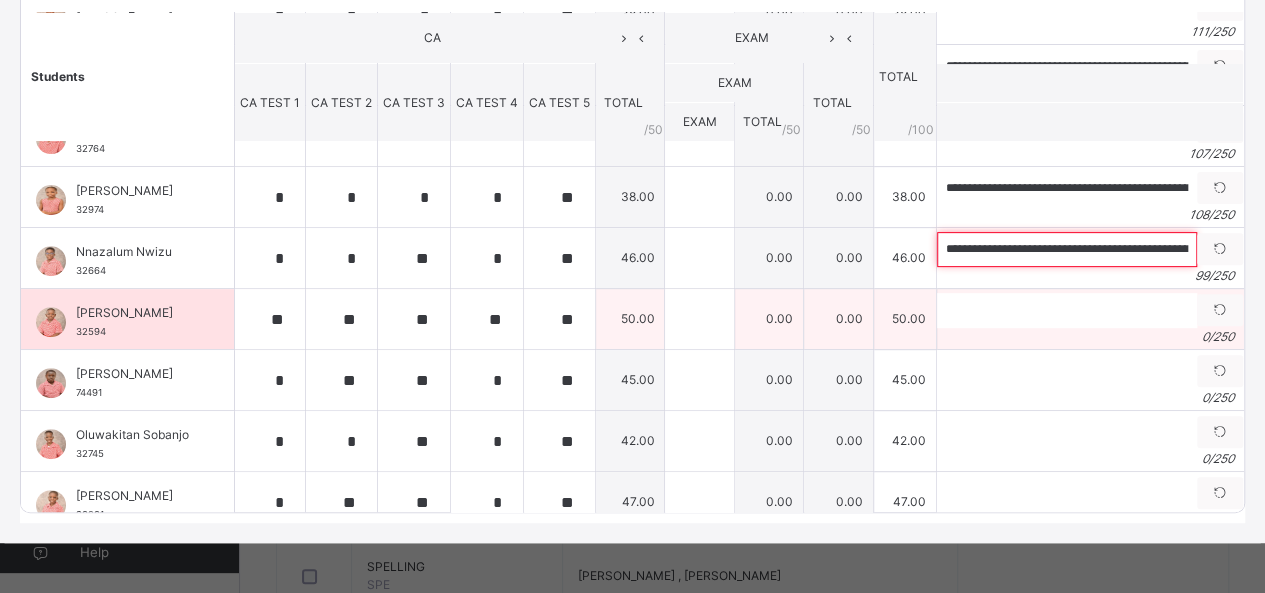 type on "**********" 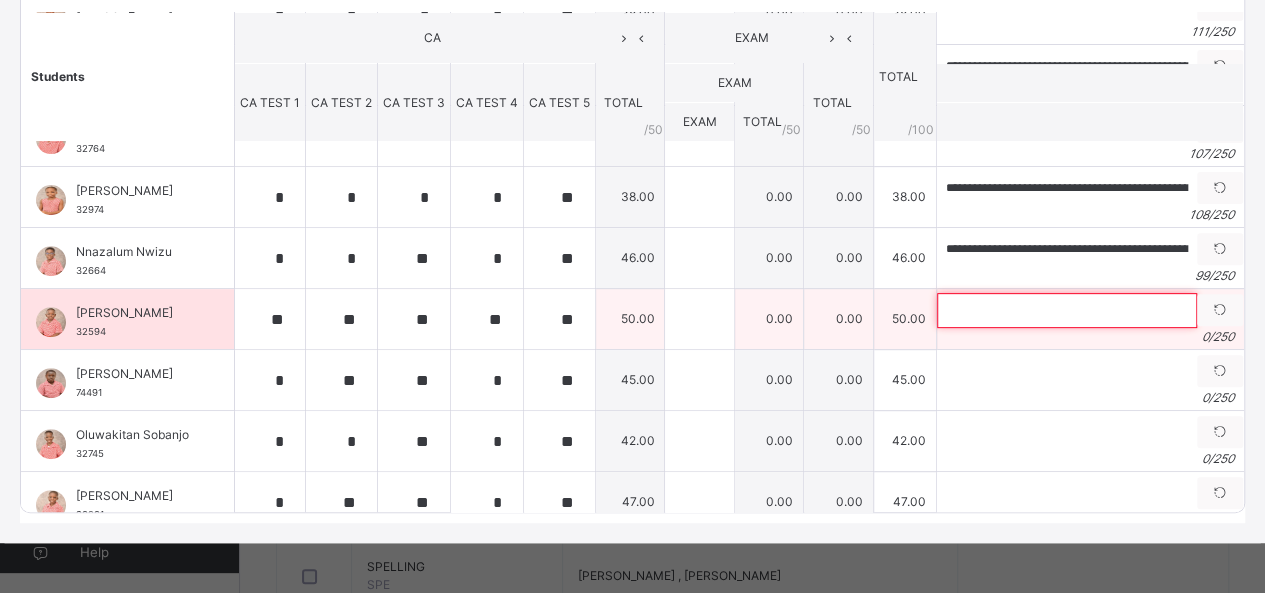 click at bounding box center (1067, 310) 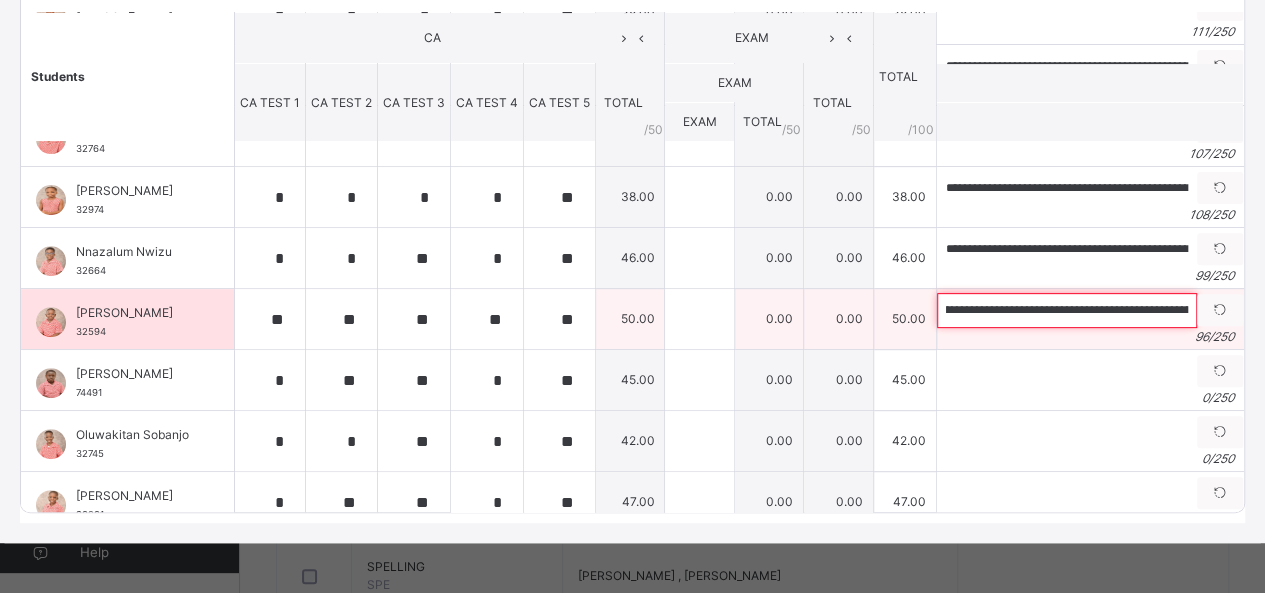 scroll, scrollTop: 0, scrollLeft: 0, axis: both 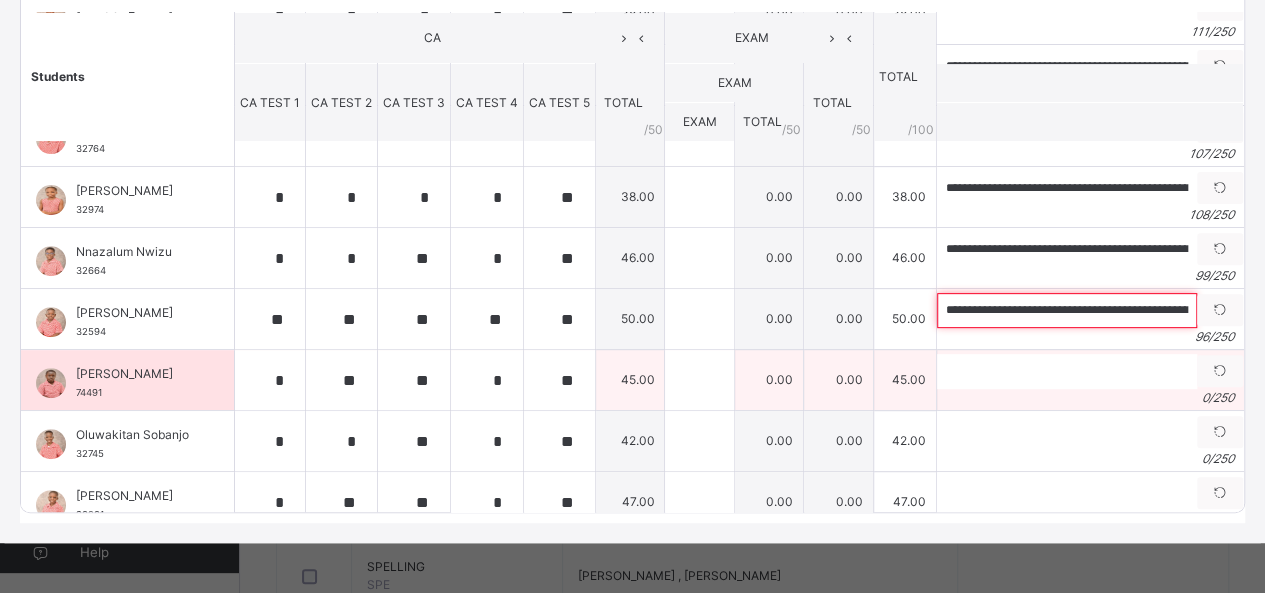 type on "**********" 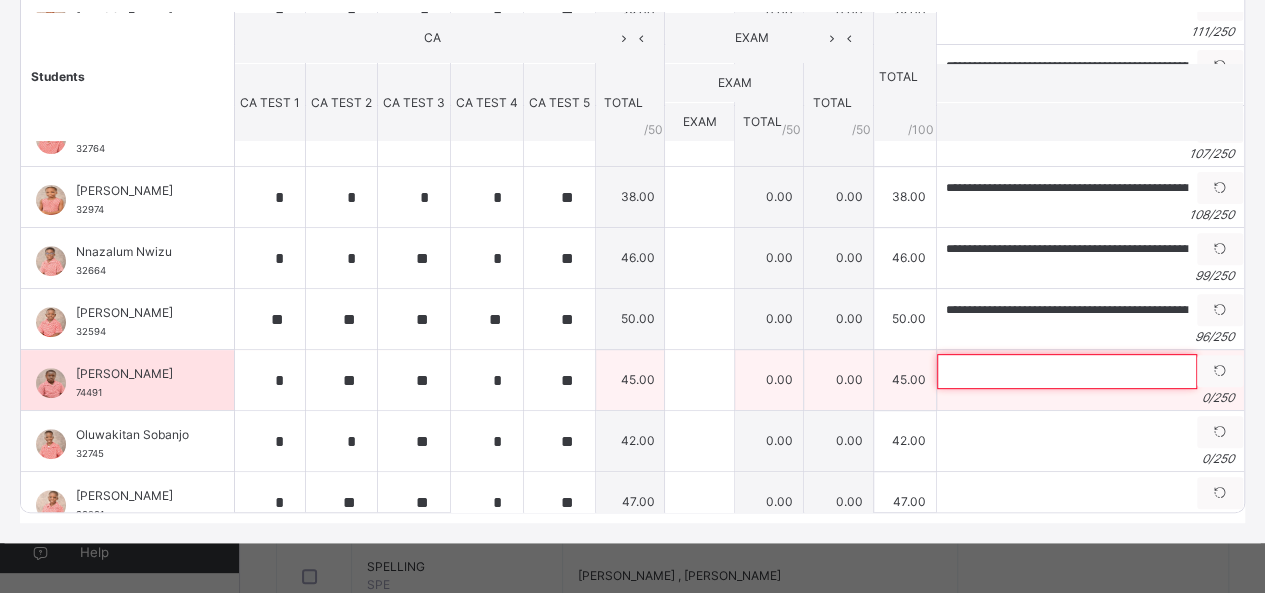 click at bounding box center [1067, 371] 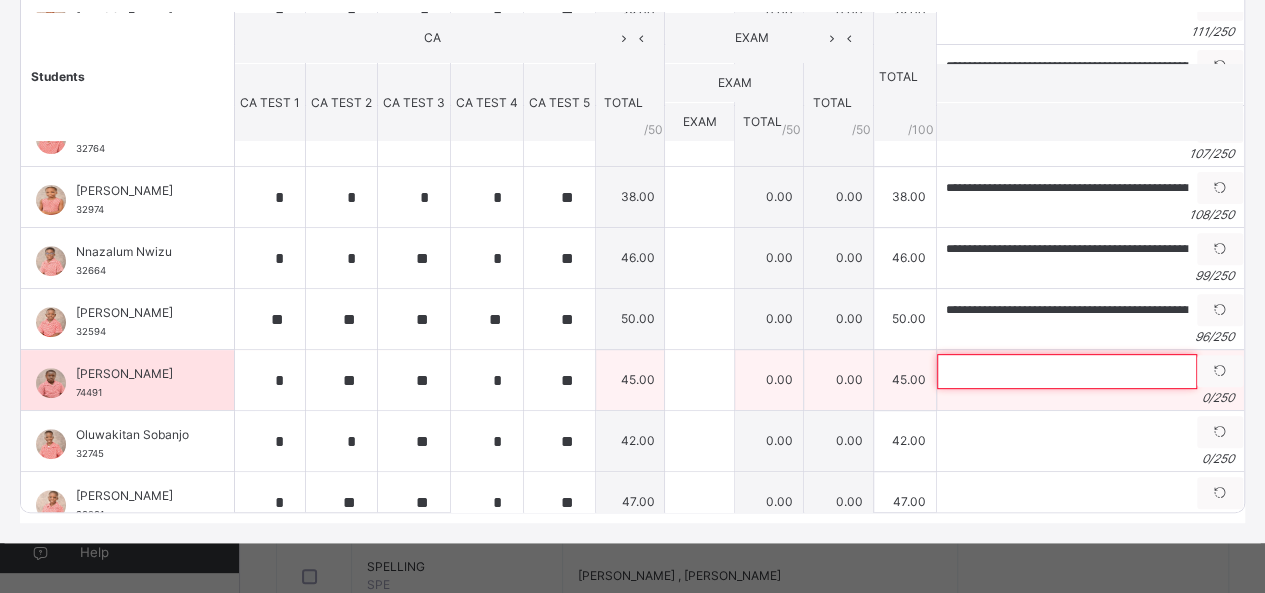 paste on "**********" 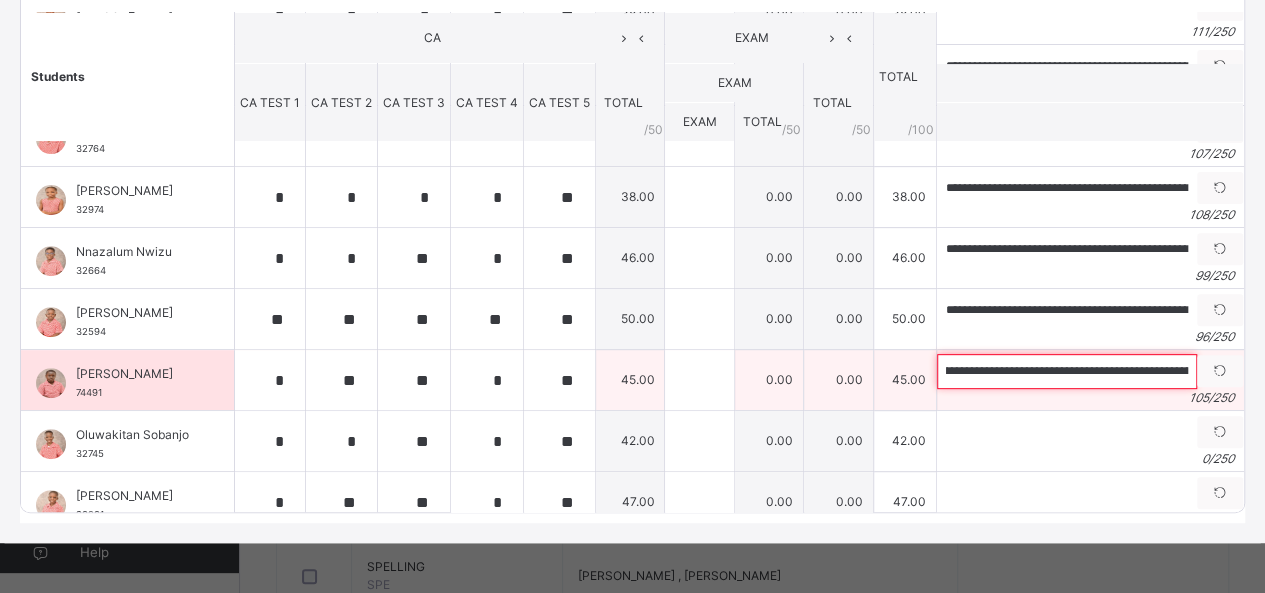 scroll, scrollTop: 0, scrollLeft: 0, axis: both 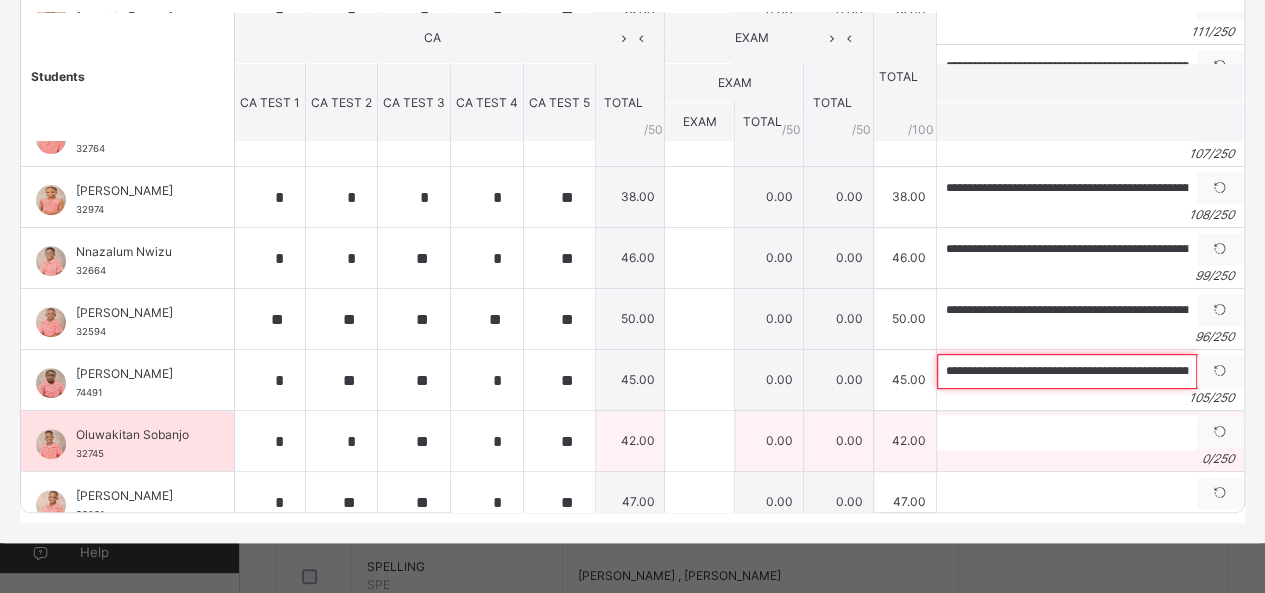 type on "**********" 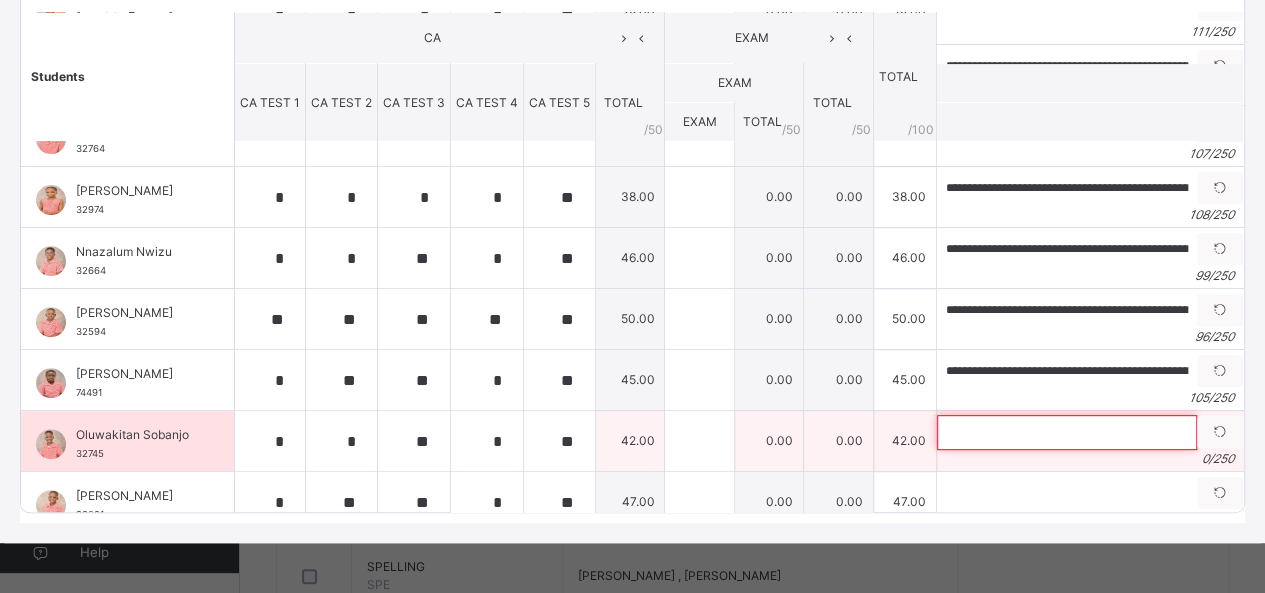 click at bounding box center (1067, 432) 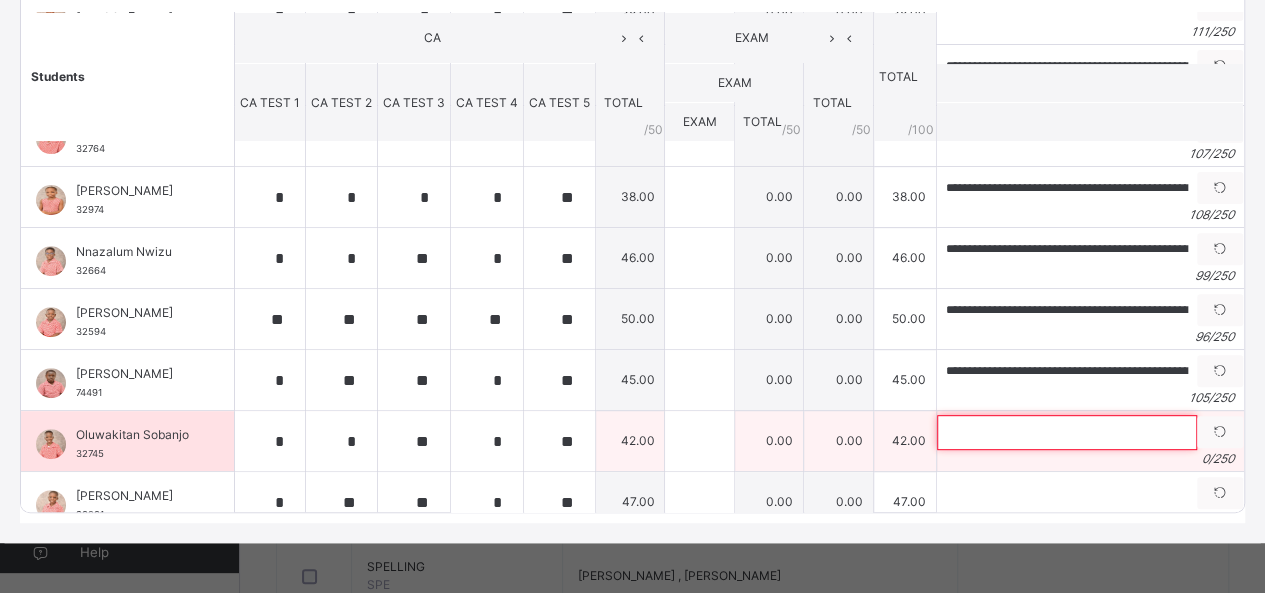 paste on "**********" 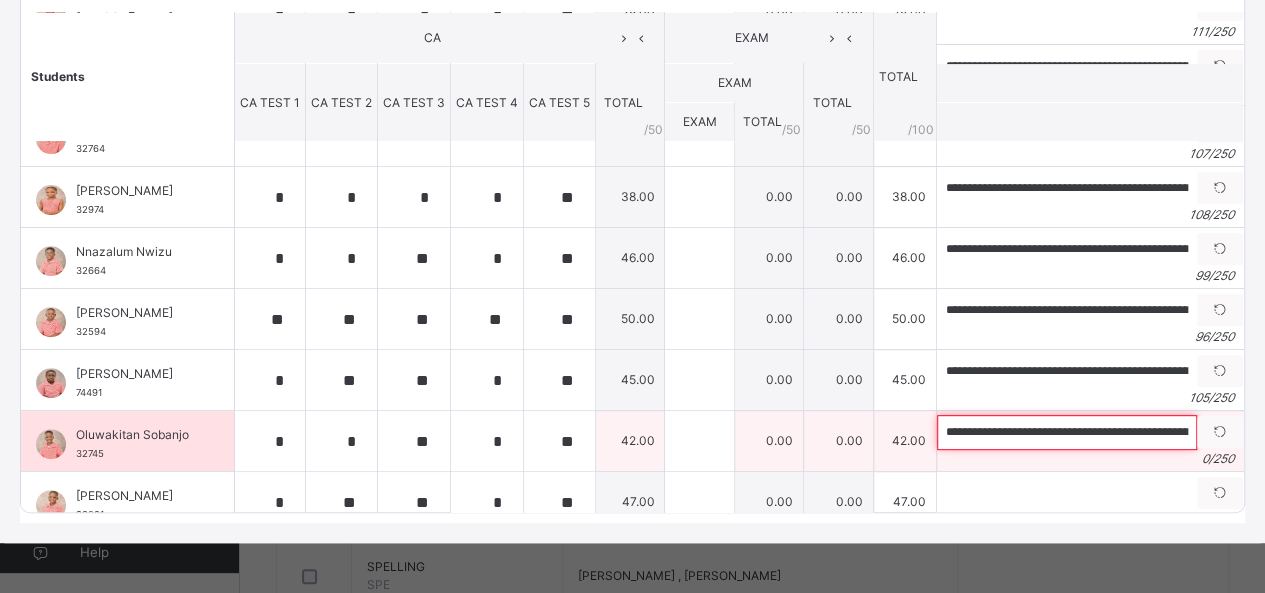 scroll, scrollTop: 0, scrollLeft: 385, axis: horizontal 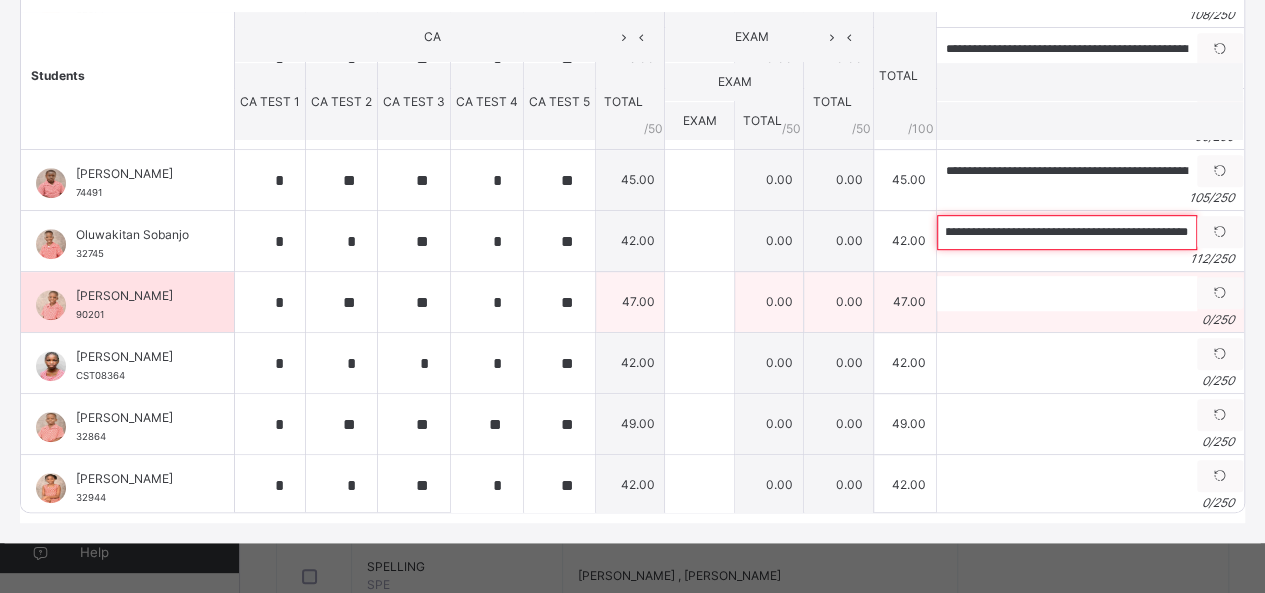 type on "**********" 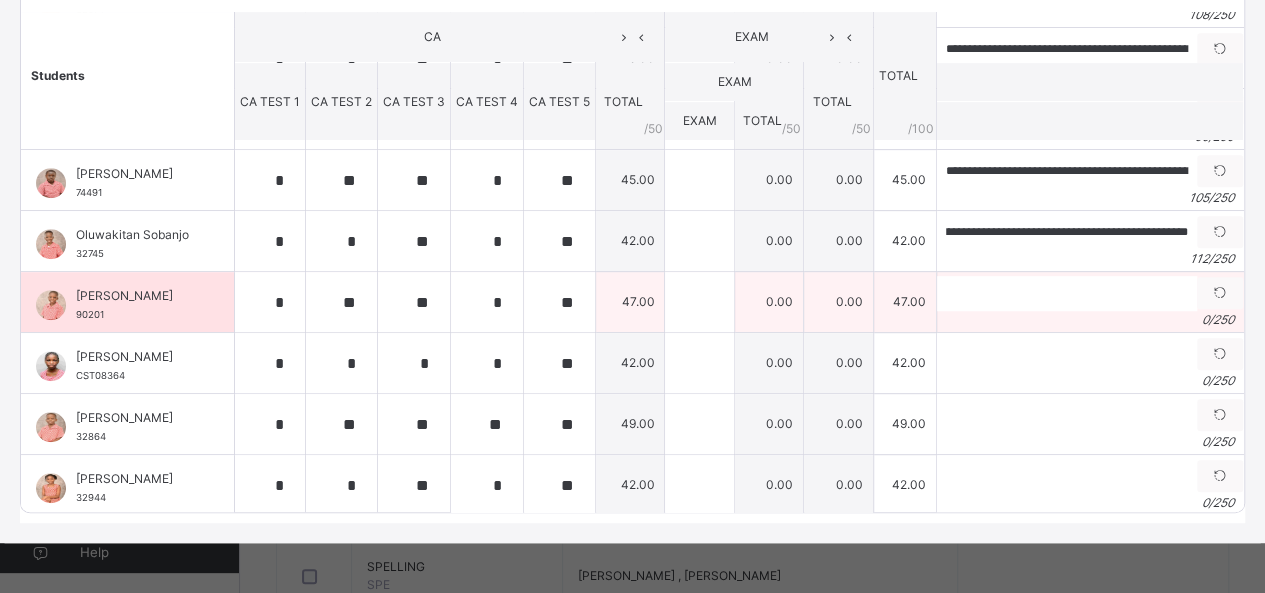 scroll, scrollTop: 0, scrollLeft: 0, axis: both 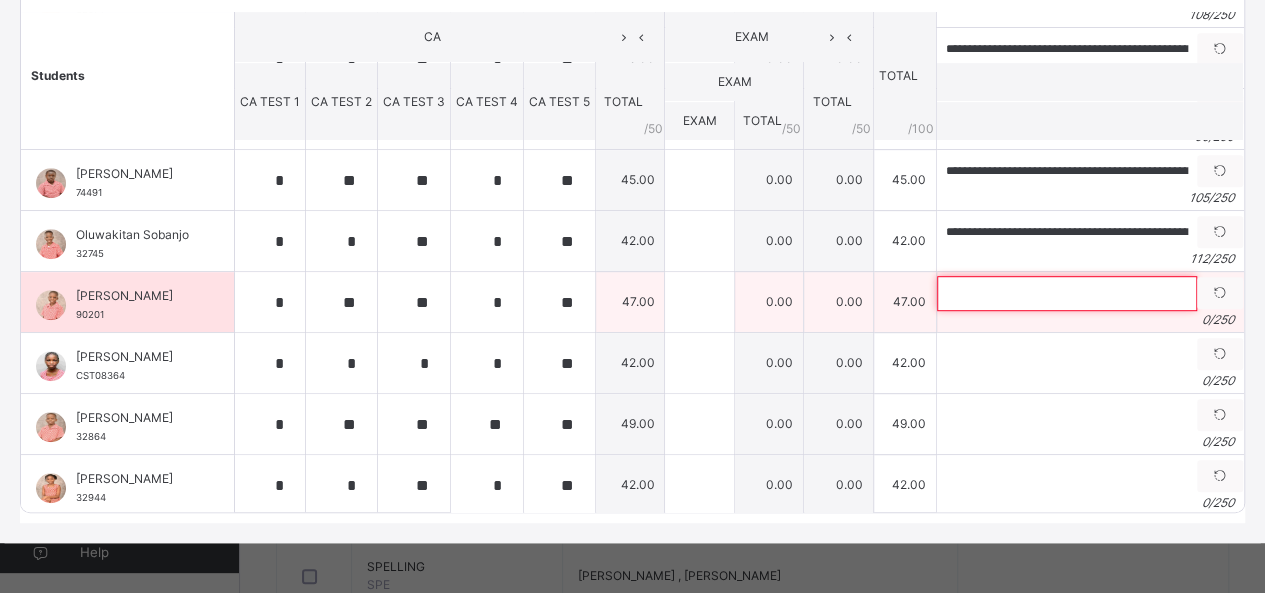 drag, startPoint x: 1162, startPoint y: 251, endPoint x: 986, endPoint y: 275, distance: 177.62883 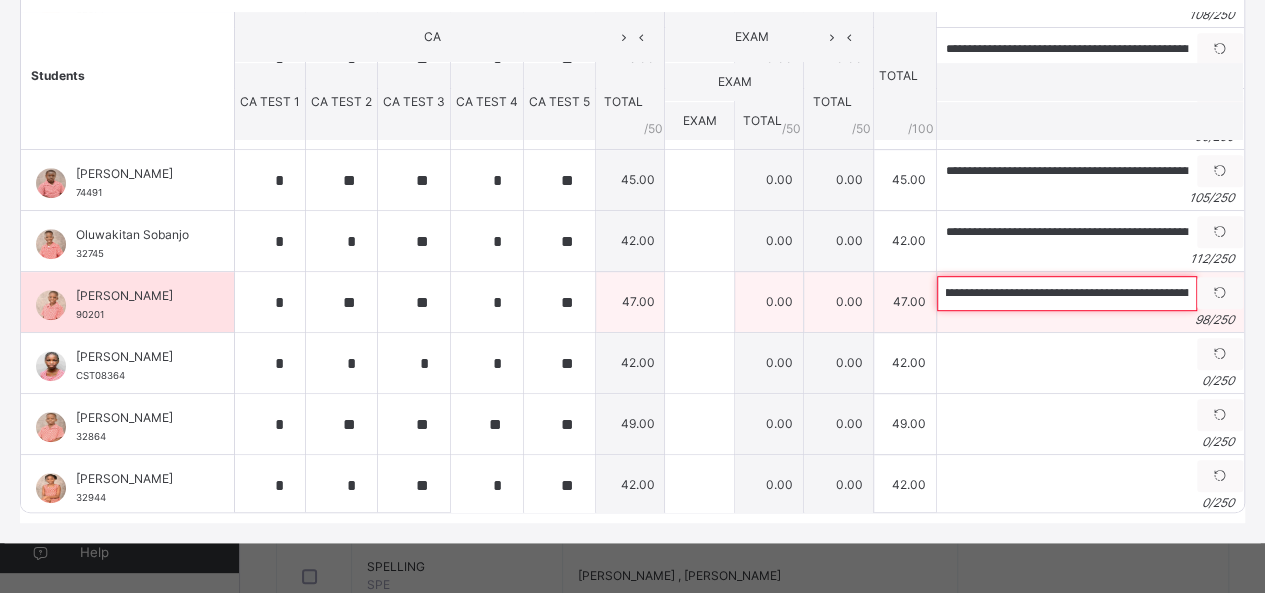 scroll, scrollTop: 0, scrollLeft: 0, axis: both 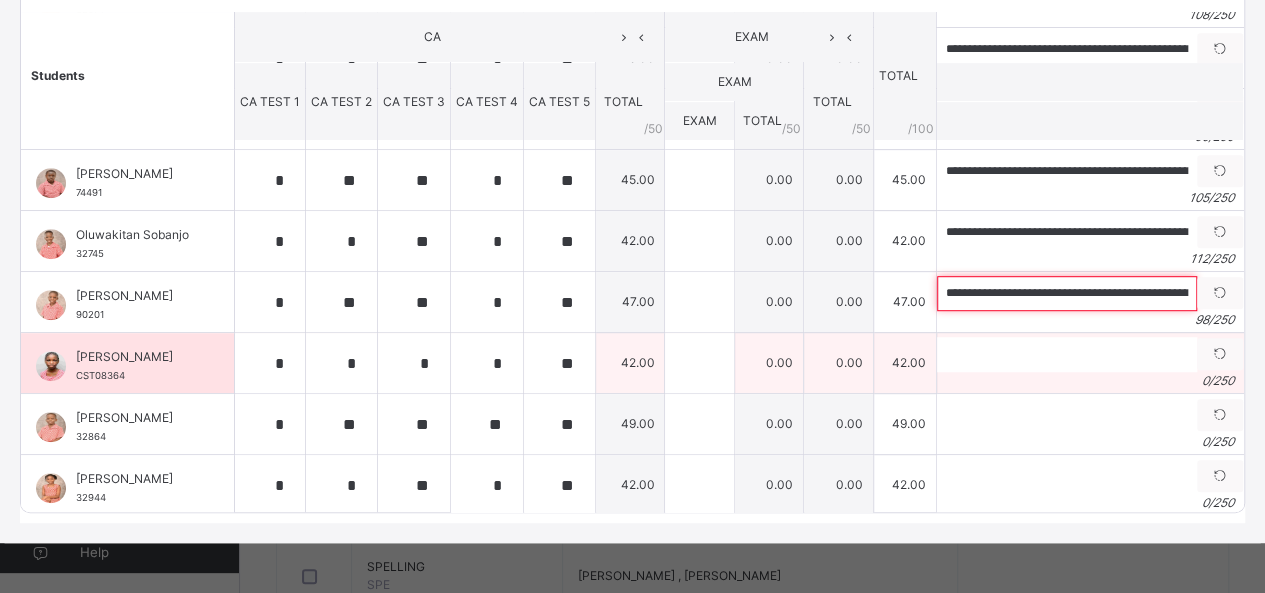 type on "**********" 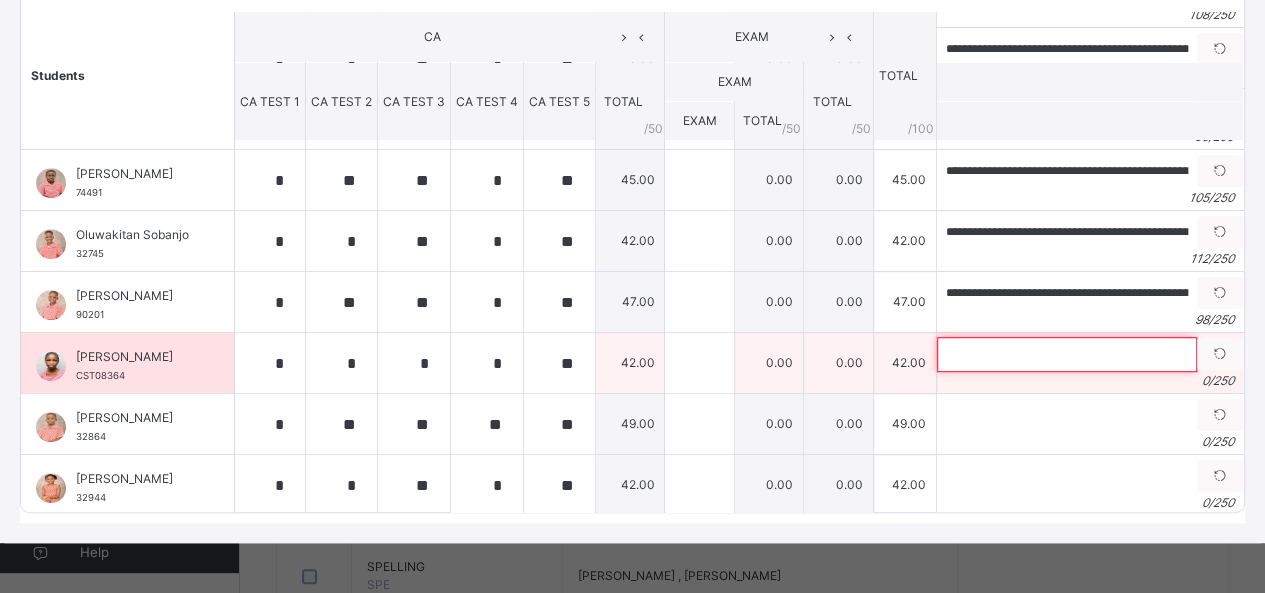 click at bounding box center (1067, 354) 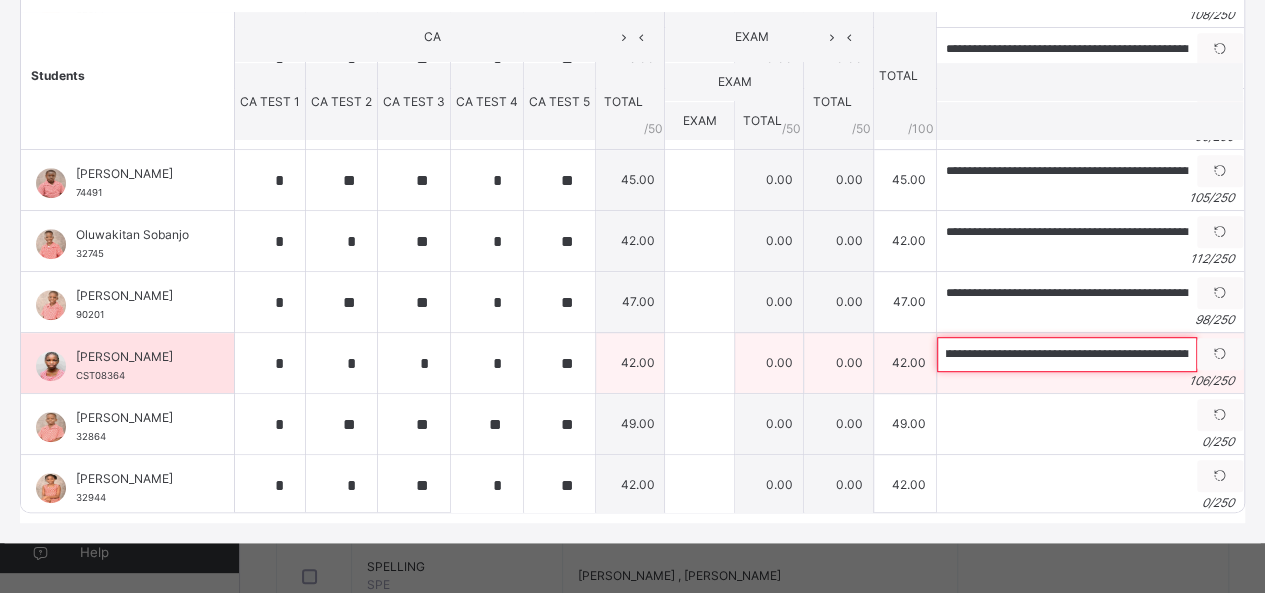 scroll, scrollTop: 0, scrollLeft: 0, axis: both 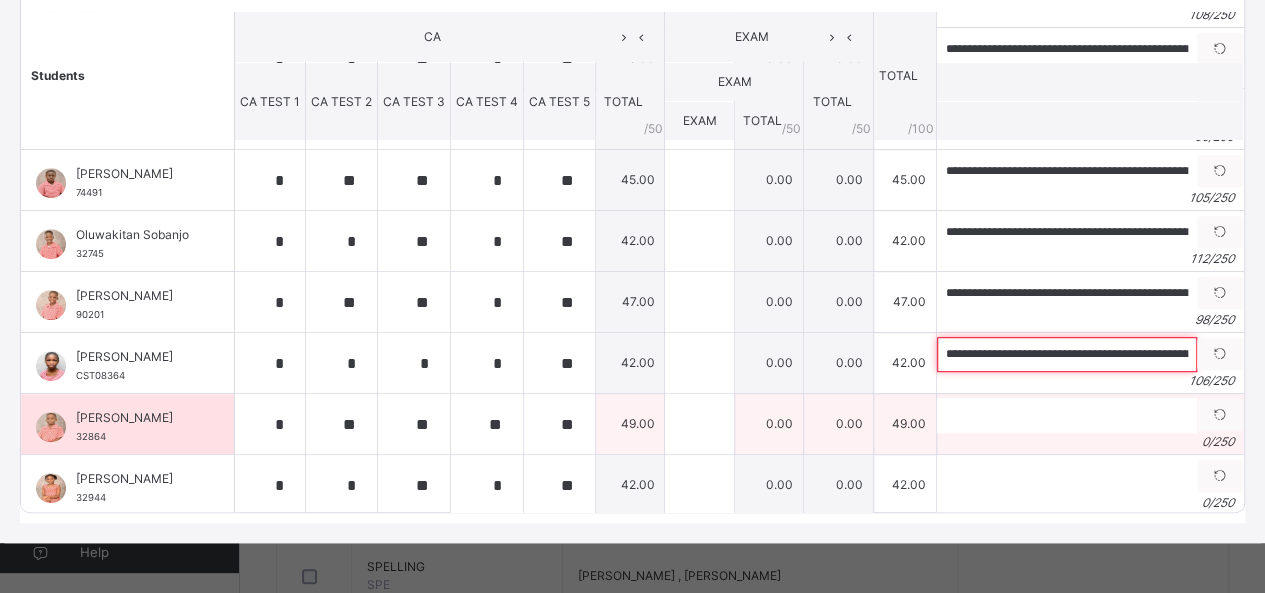 type on "**********" 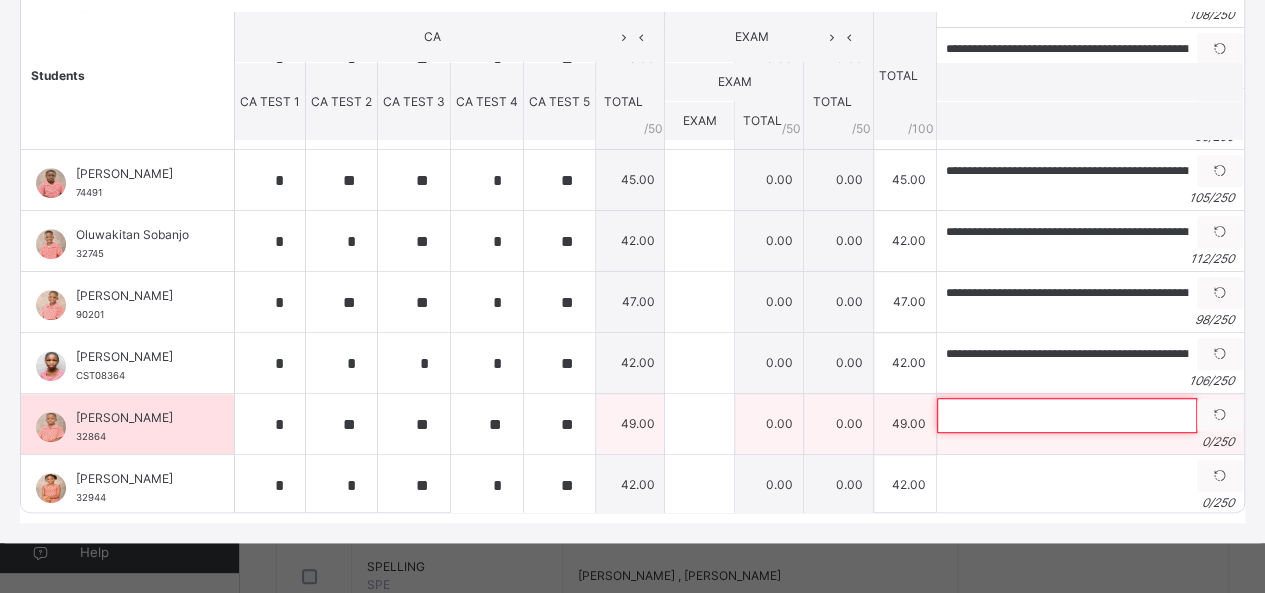 click at bounding box center [1067, 415] 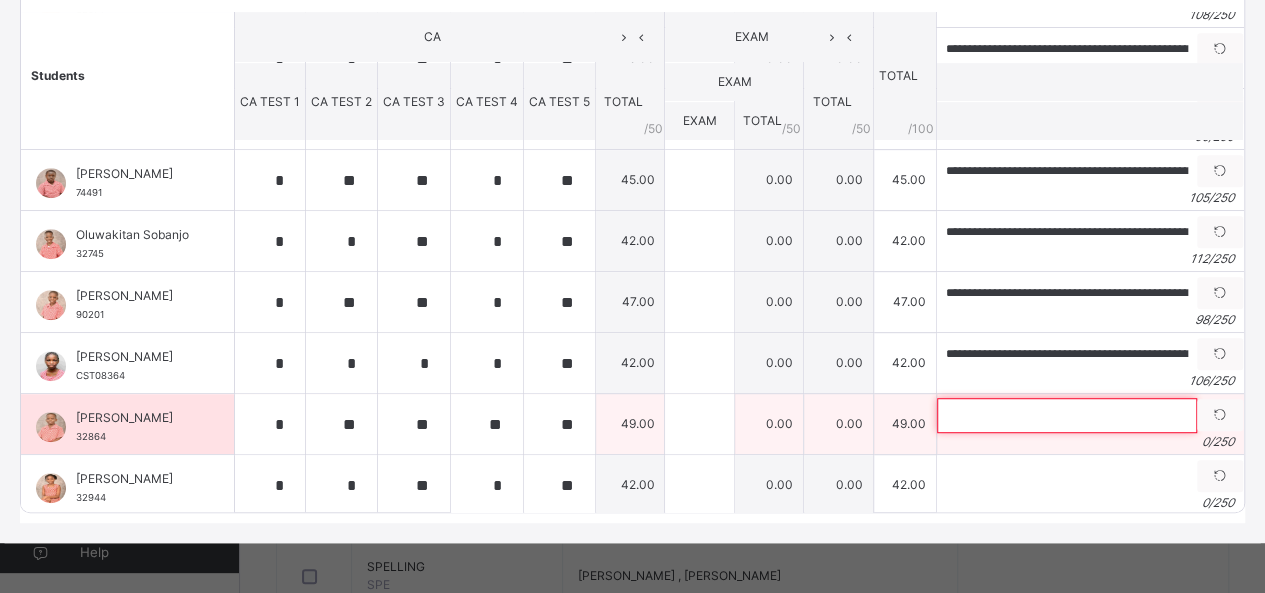 paste on "**********" 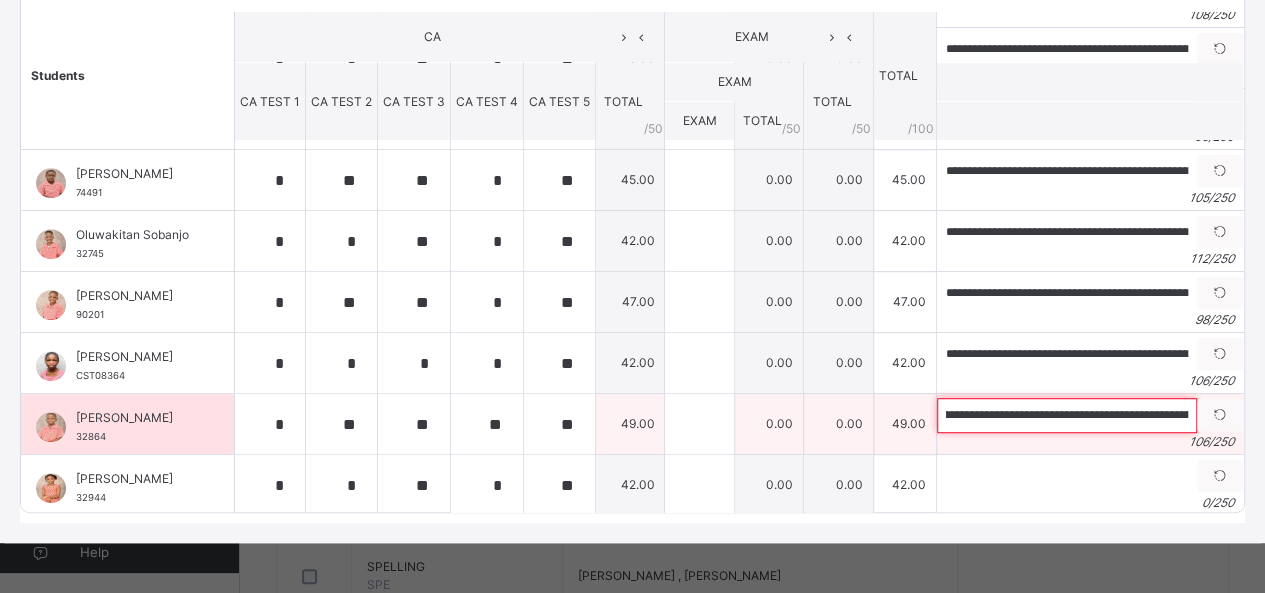 scroll, scrollTop: 0, scrollLeft: 0, axis: both 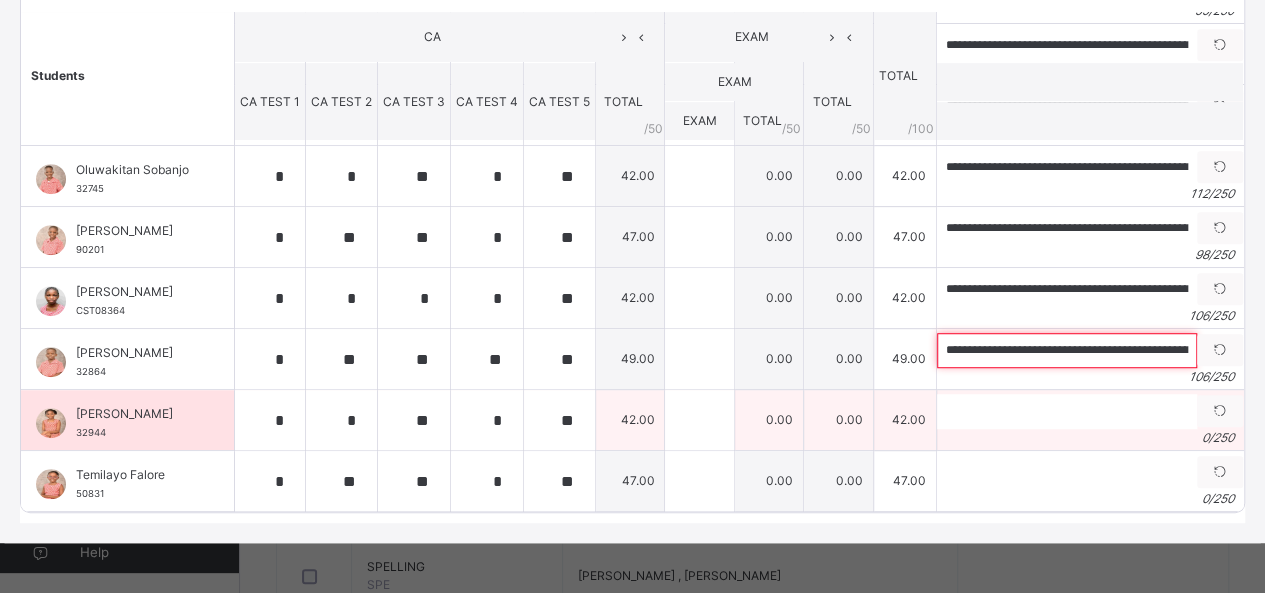 type on "**********" 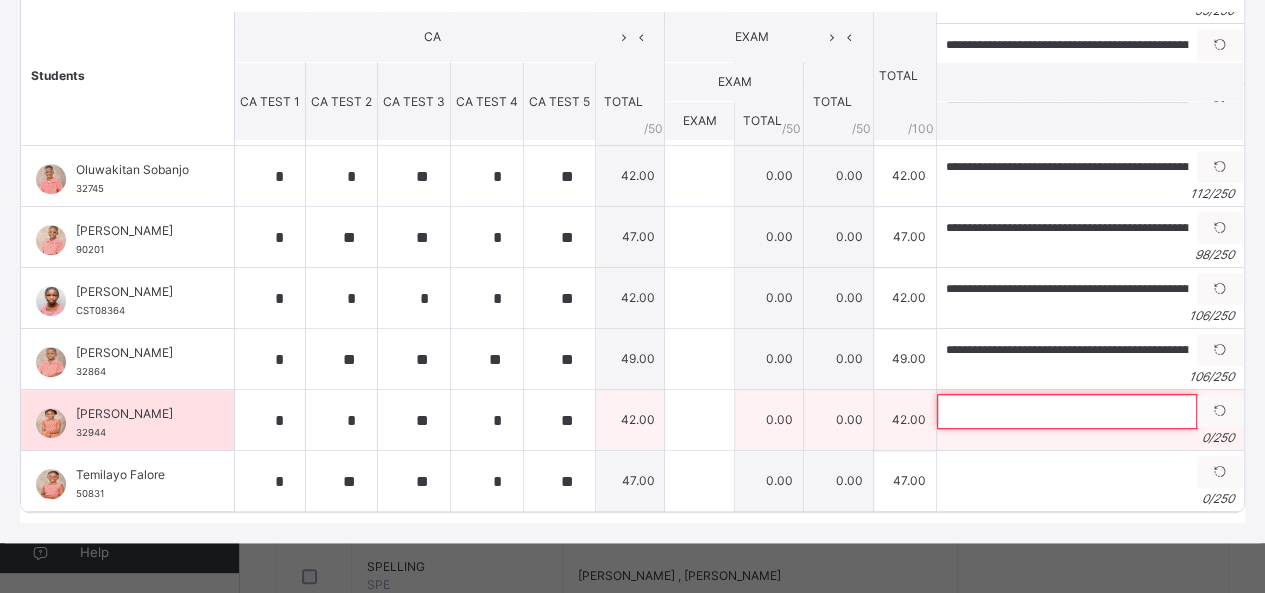 click at bounding box center [1067, 411] 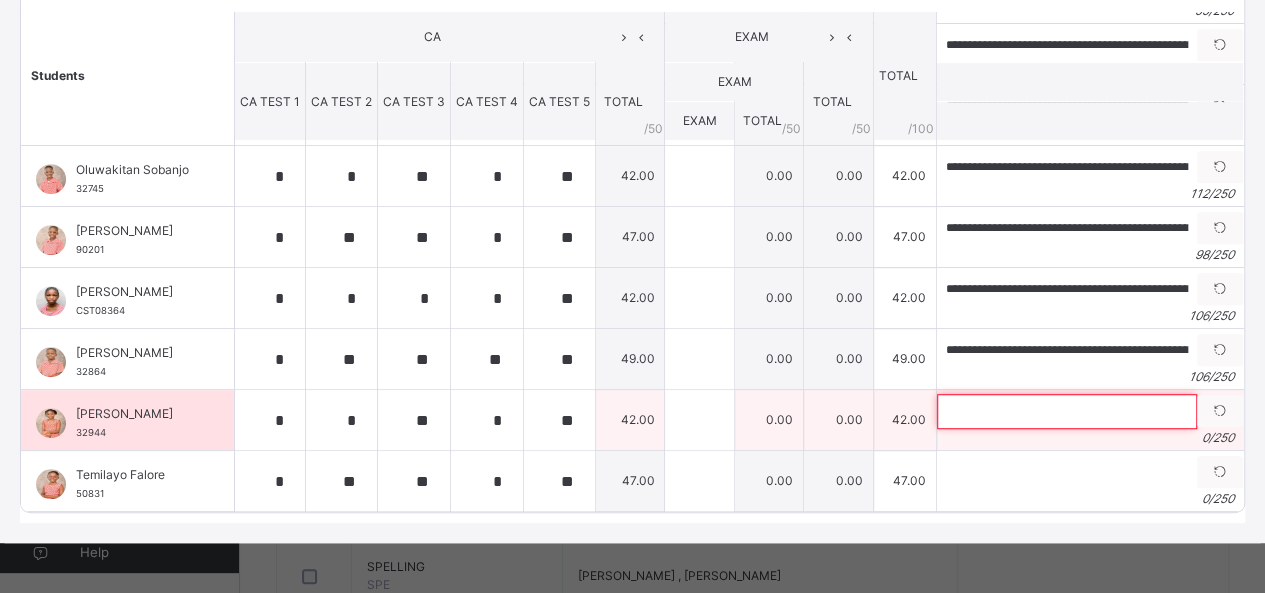 paste on "**********" 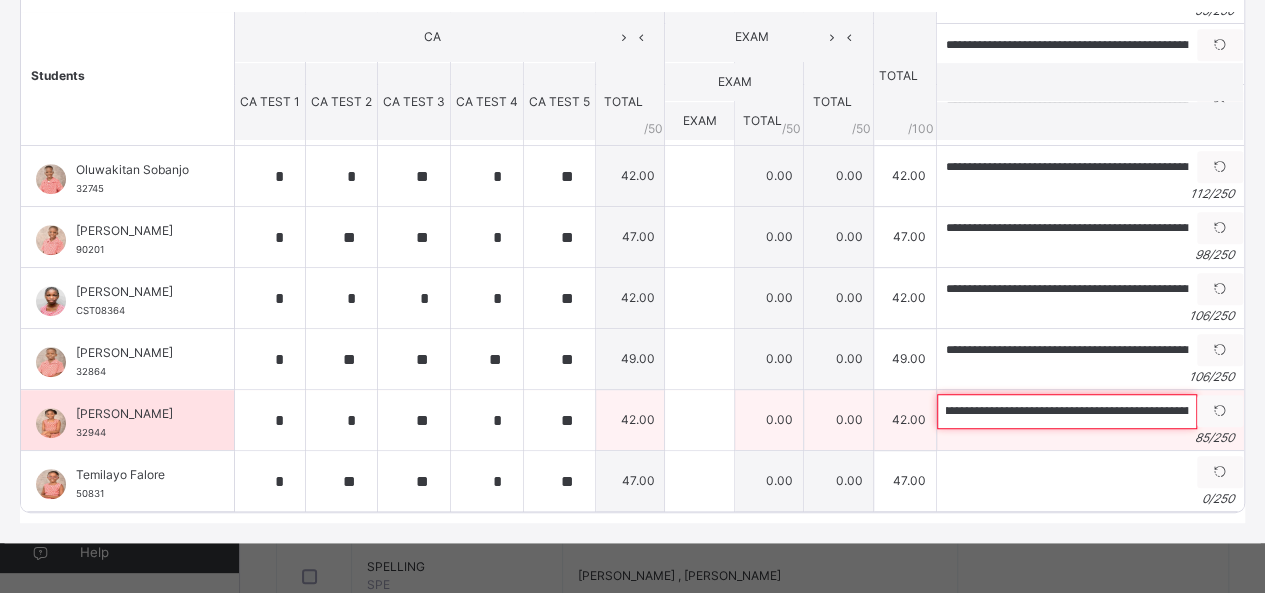scroll, scrollTop: 0, scrollLeft: 0, axis: both 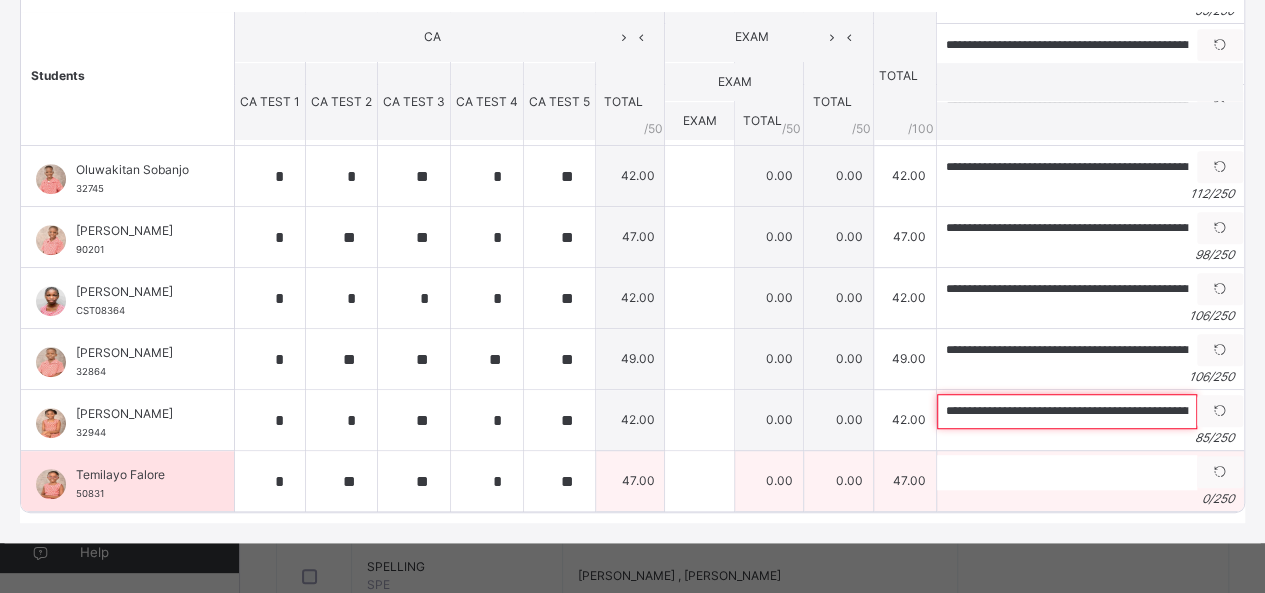 type on "**********" 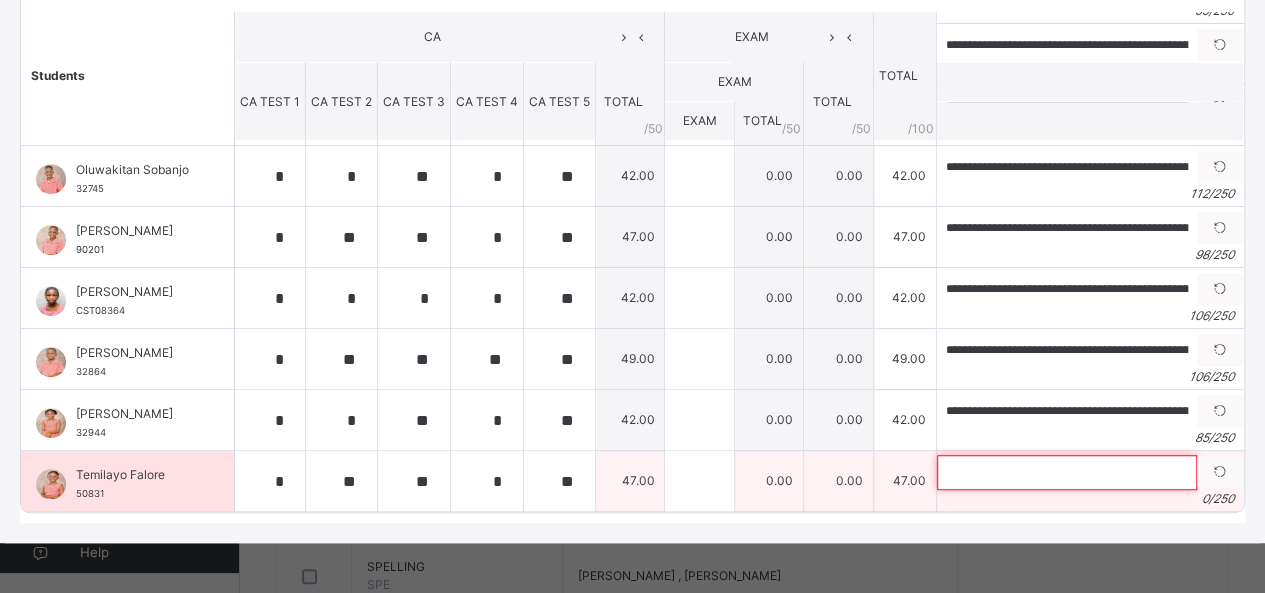 click at bounding box center (1067, 472) 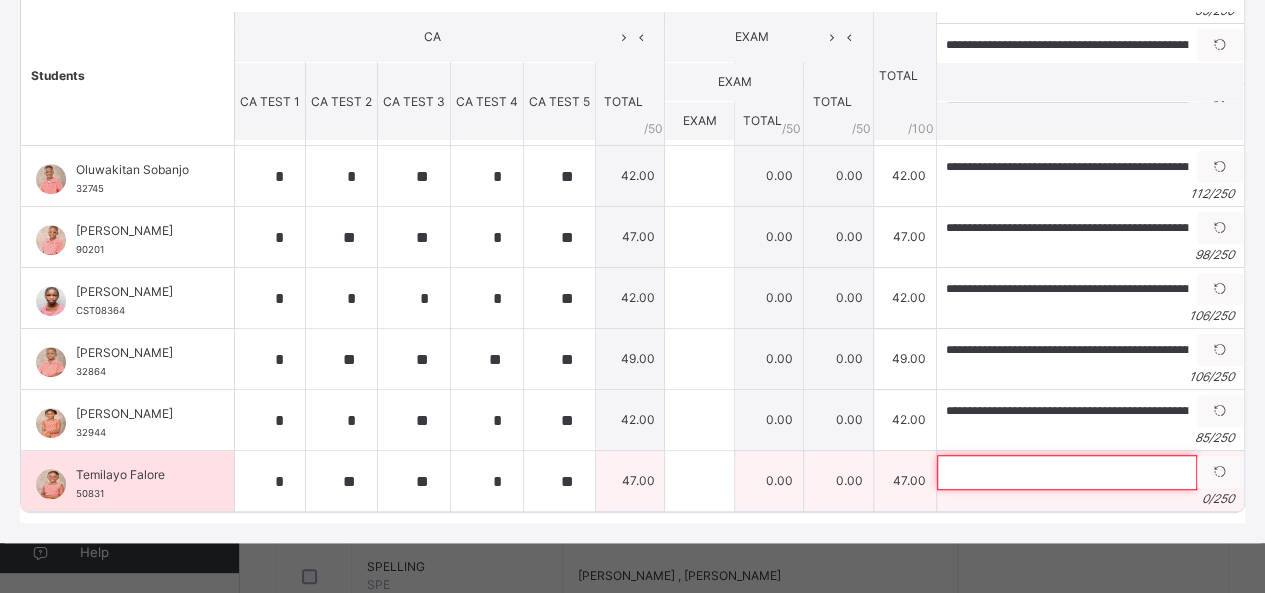 click at bounding box center [1067, 472] 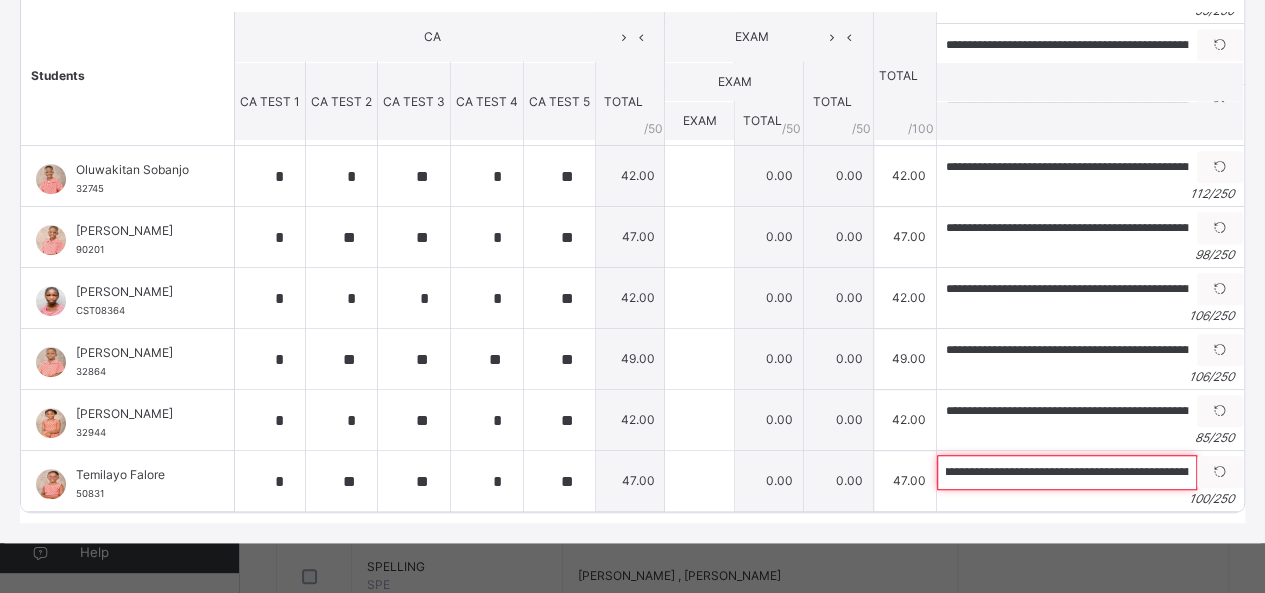 scroll, scrollTop: 0, scrollLeft: 0, axis: both 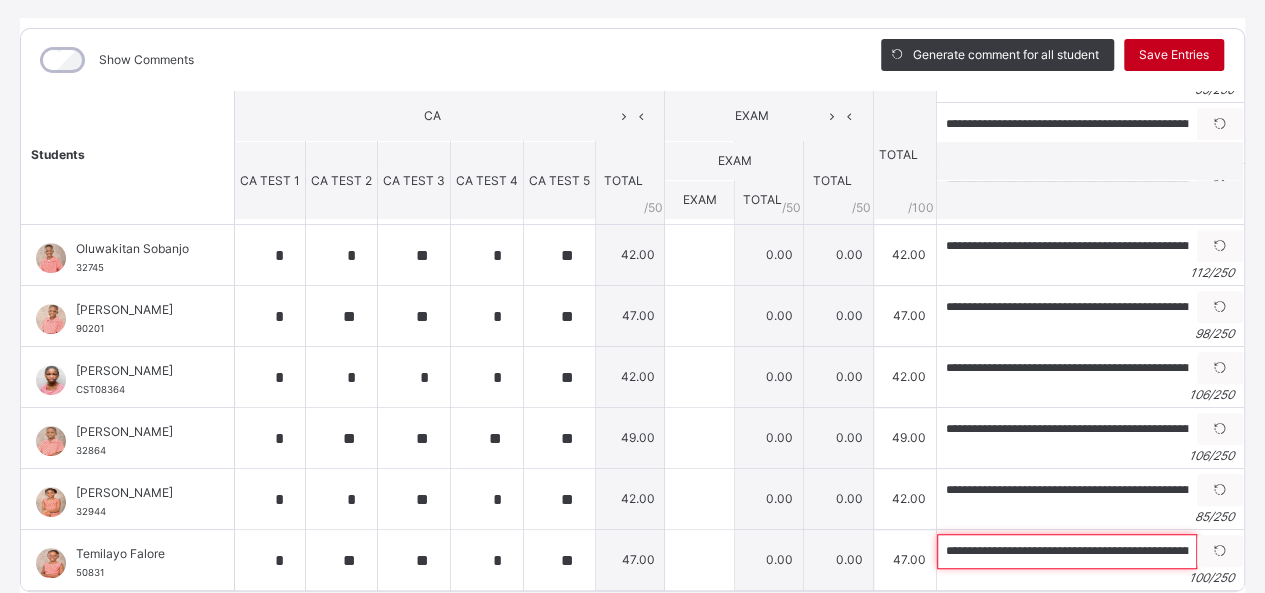 type on "**********" 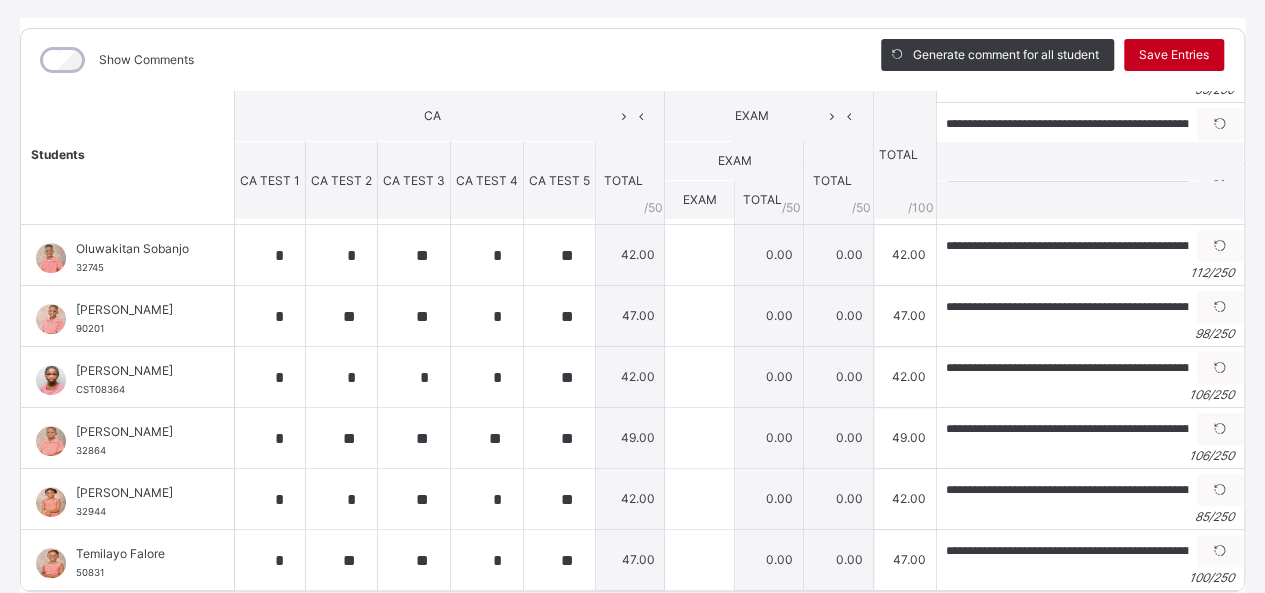 click on "Save Entries" at bounding box center [1174, 55] 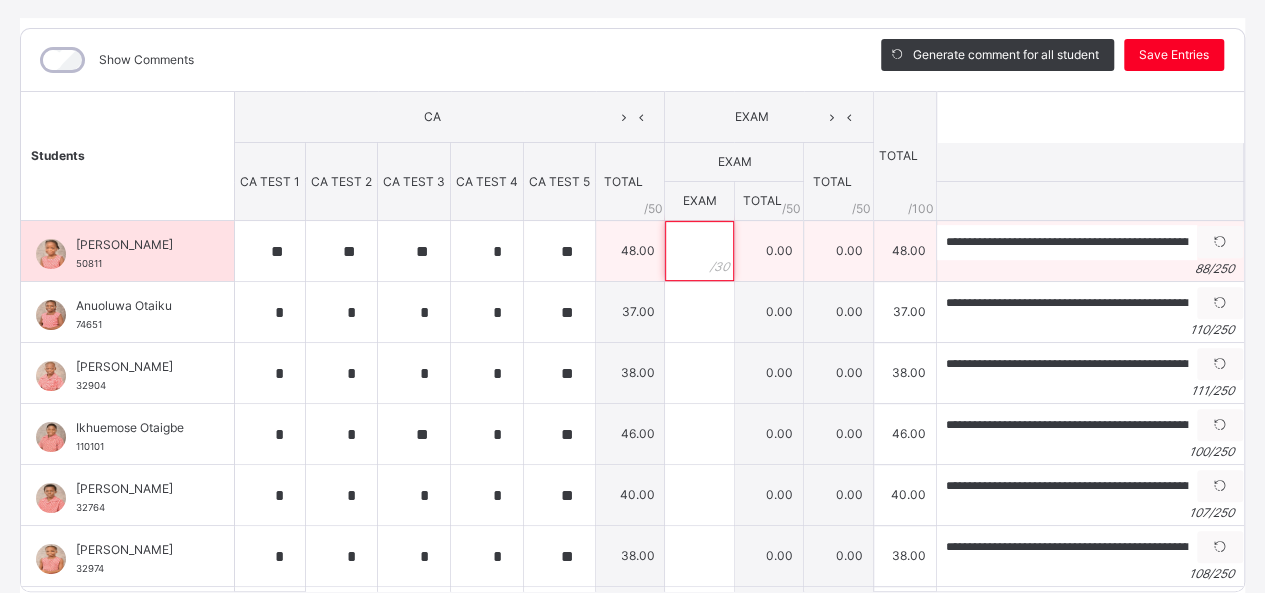 click at bounding box center [699, 251] 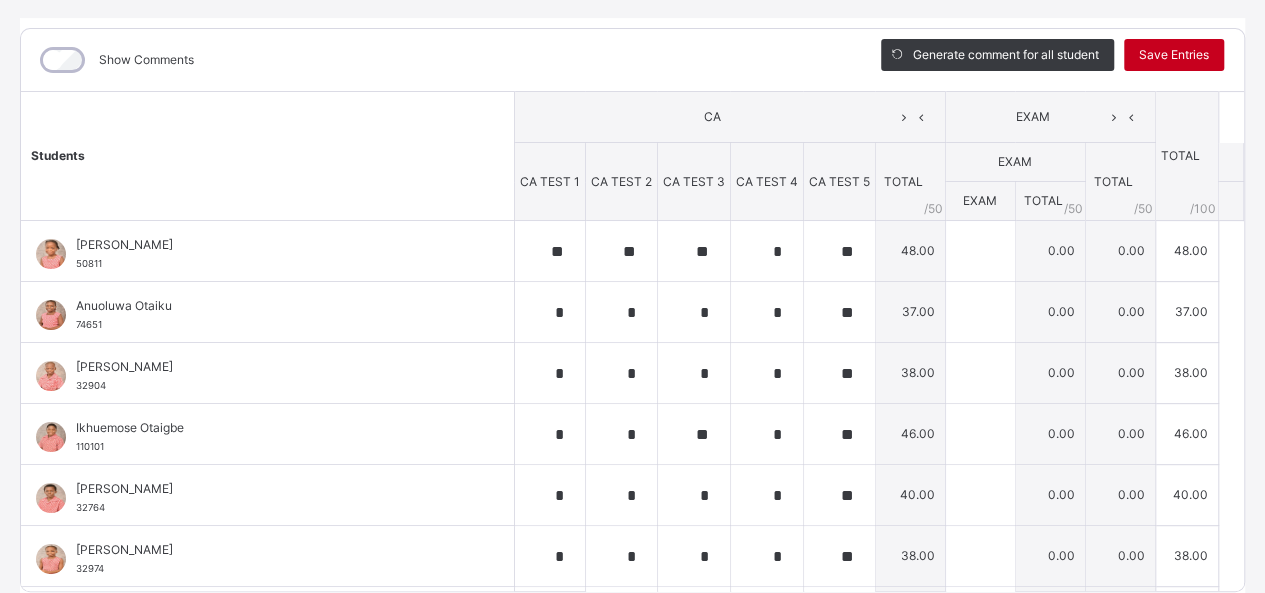 click on "Save Entries" at bounding box center (1174, 55) 